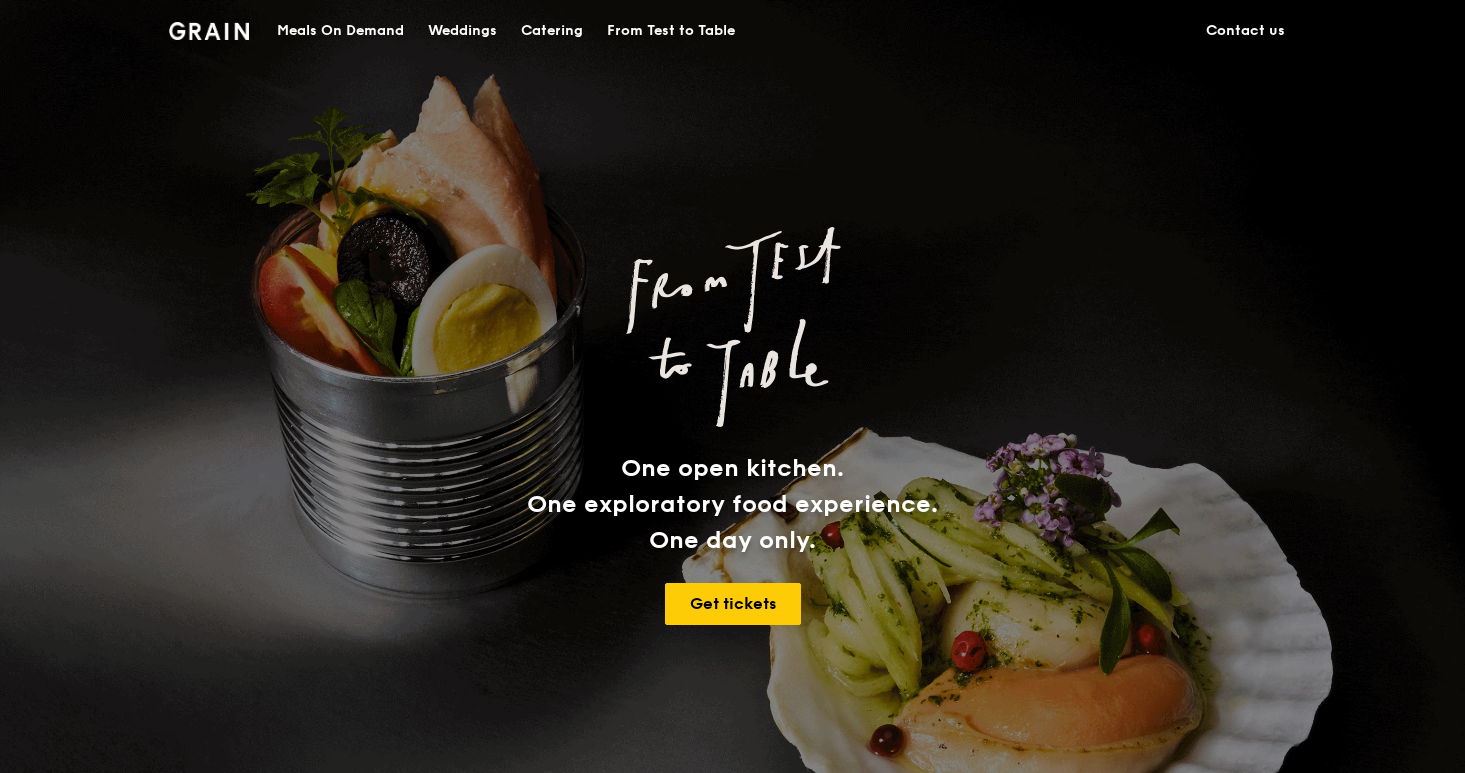 scroll, scrollTop: 0, scrollLeft: 0, axis: both 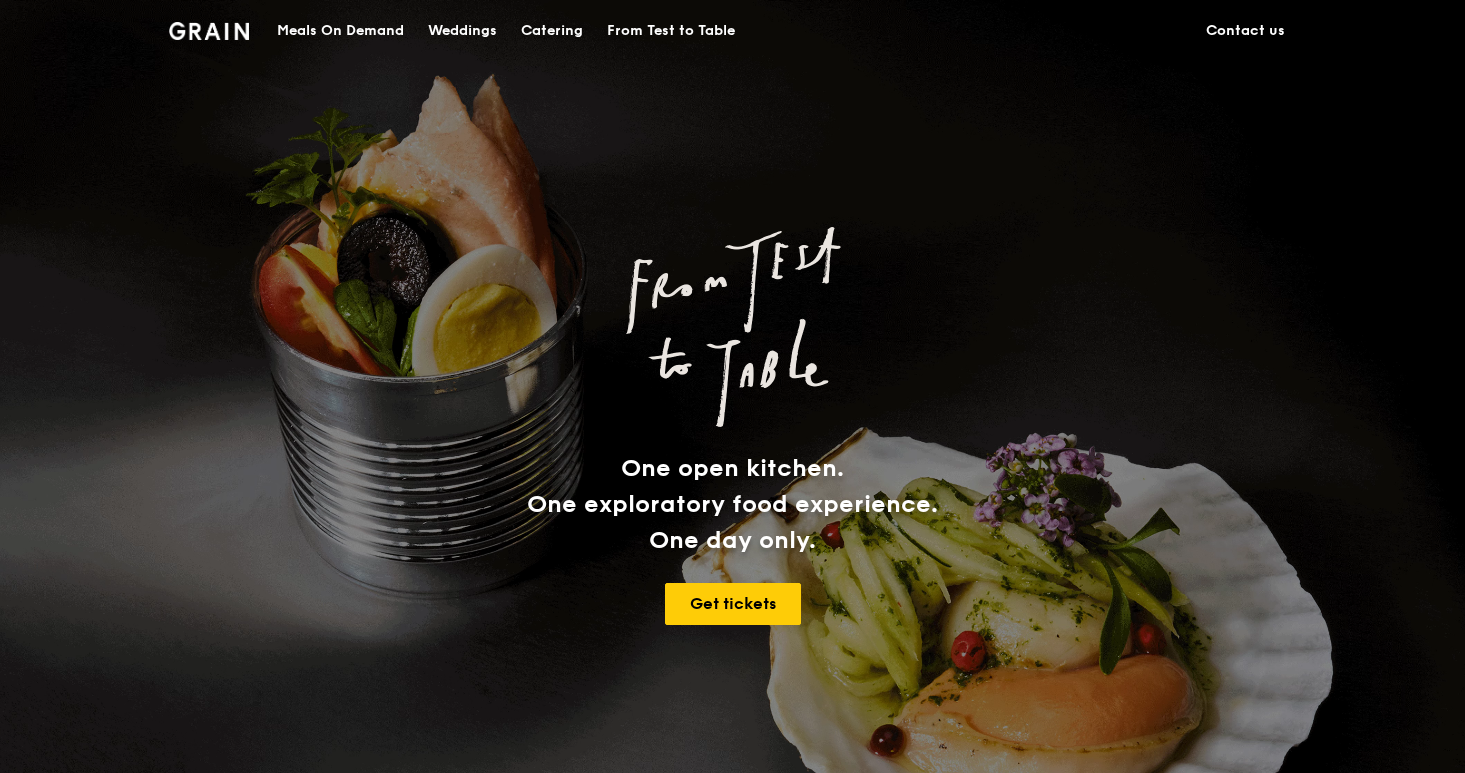 click on "Catering" at bounding box center [552, 31] 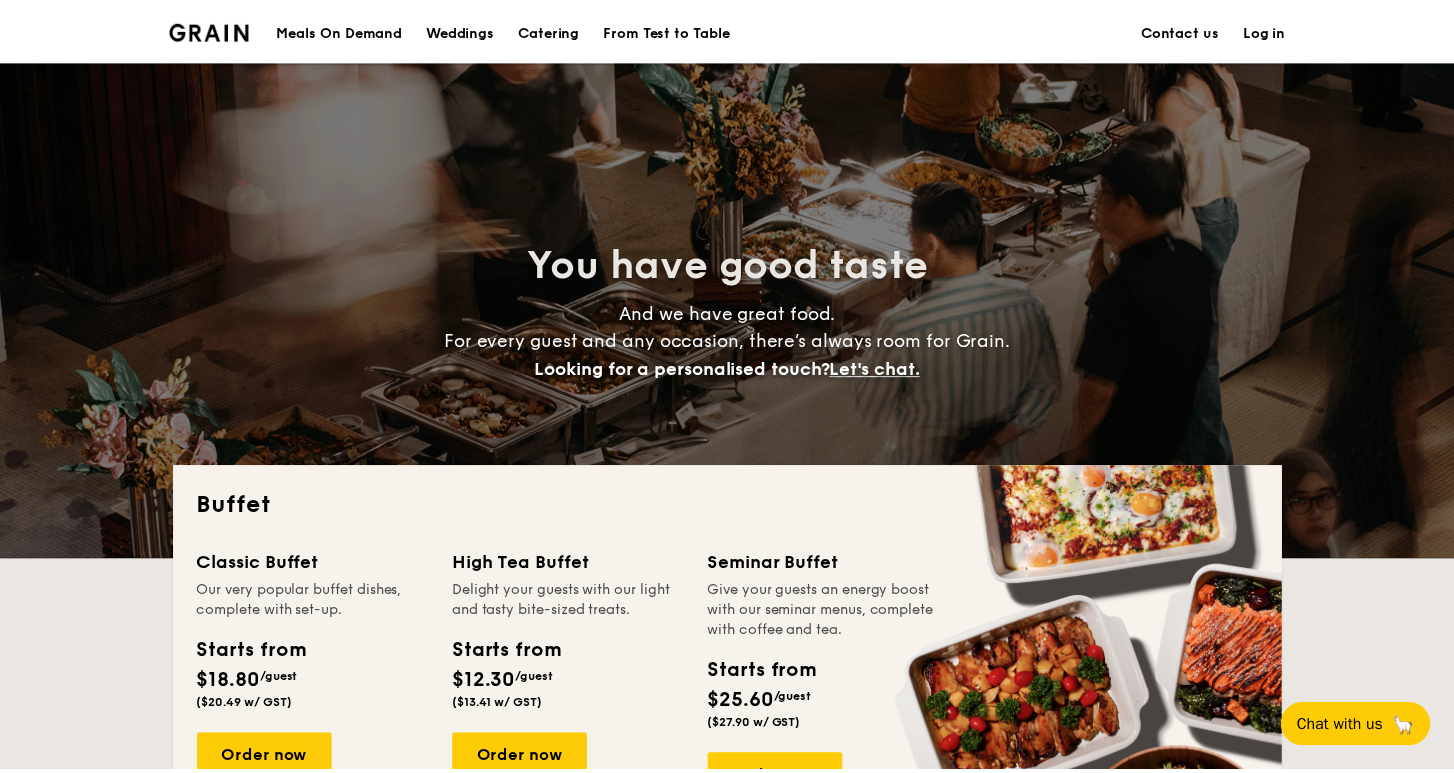 scroll, scrollTop: 0, scrollLeft: 0, axis: both 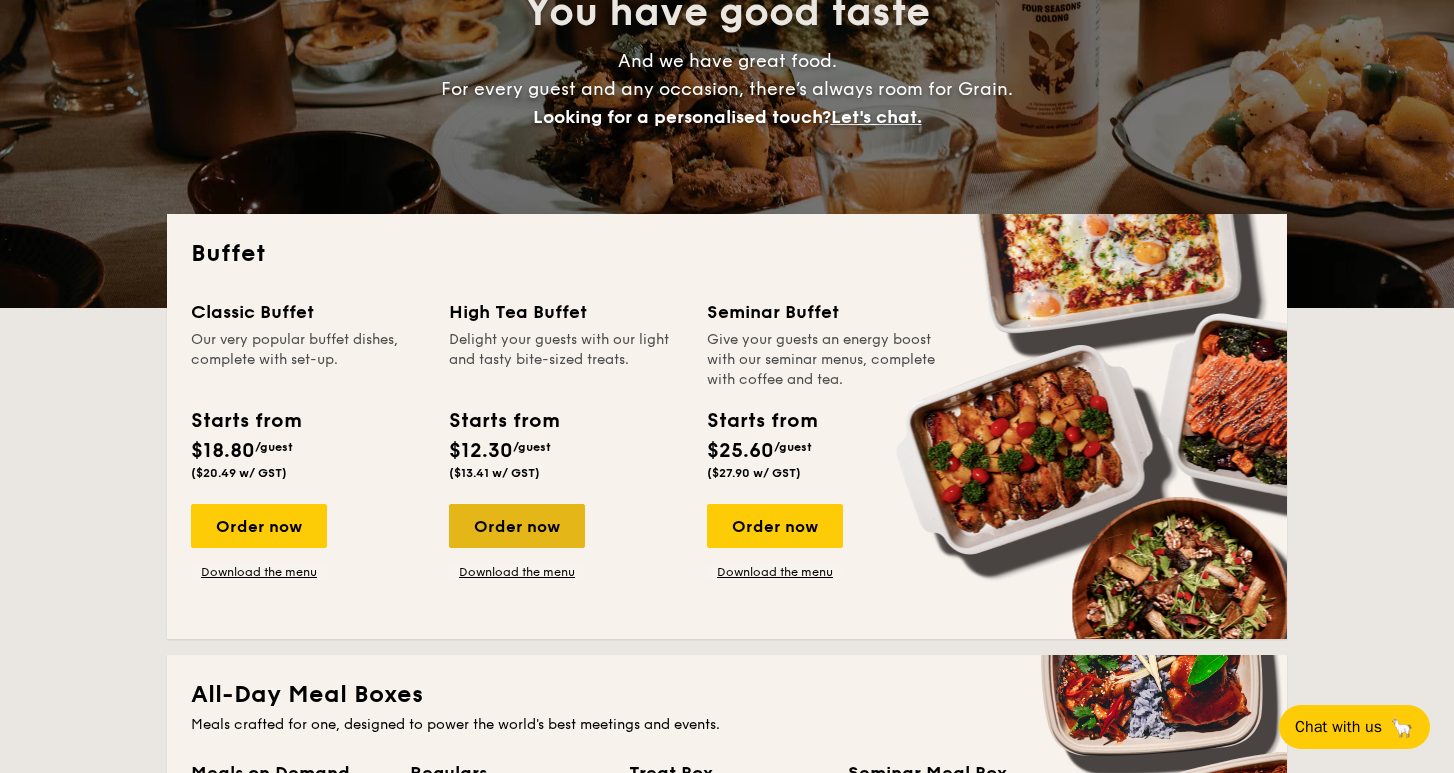 click on "Order now" at bounding box center [517, 526] 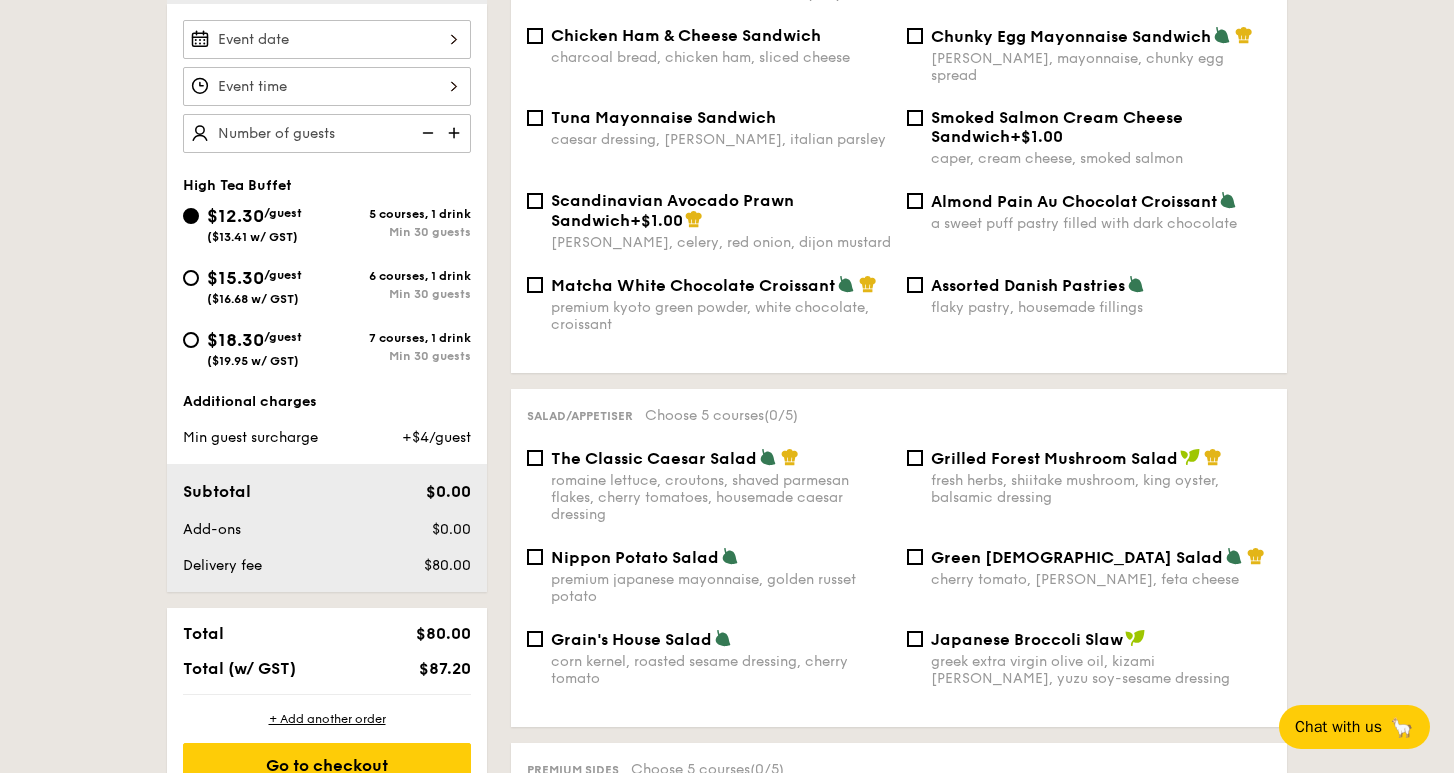scroll, scrollTop: 205, scrollLeft: 0, axis: vertical 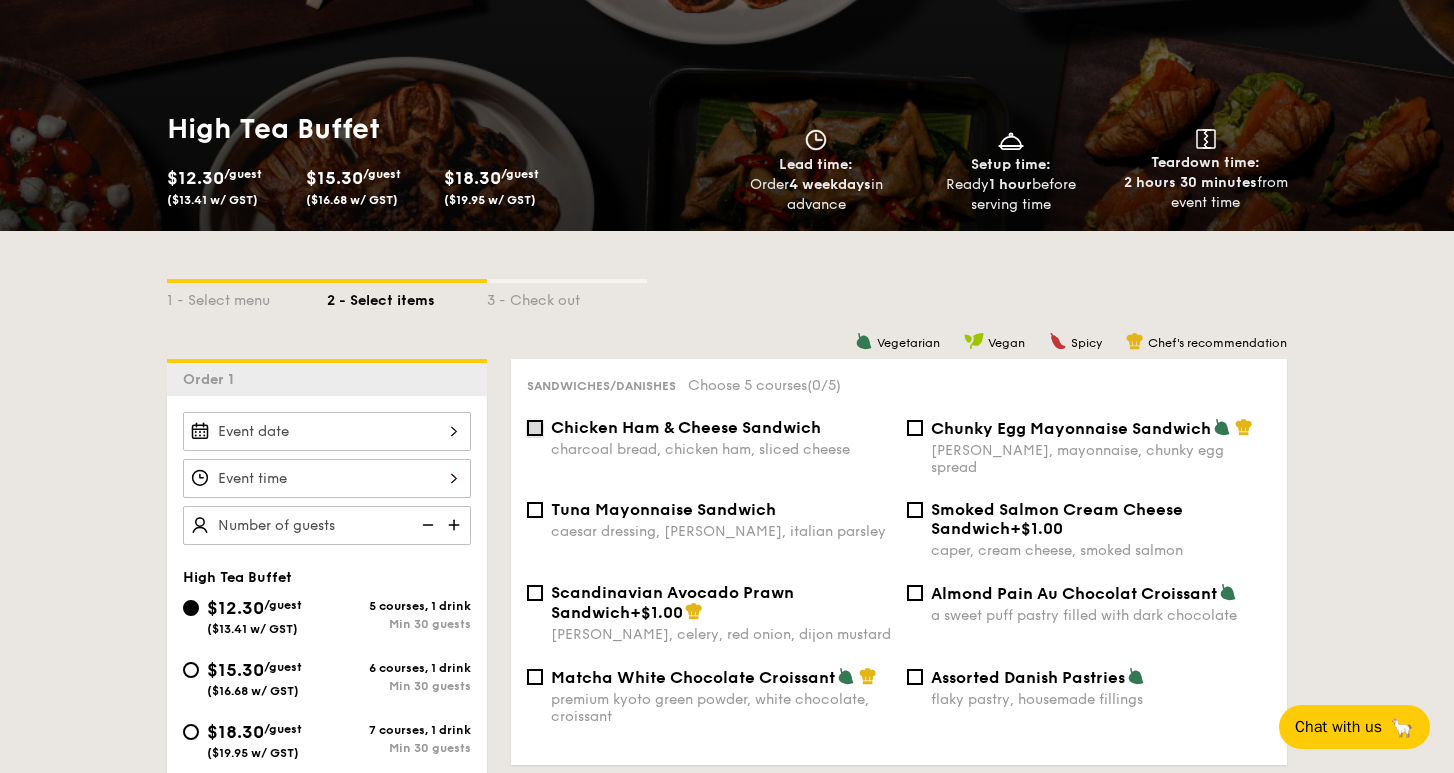 click on "Chicken Ham & Cheese Sandwich charcoal bread, chicken ham, sliced cheese" at bounding box center (535, 428) 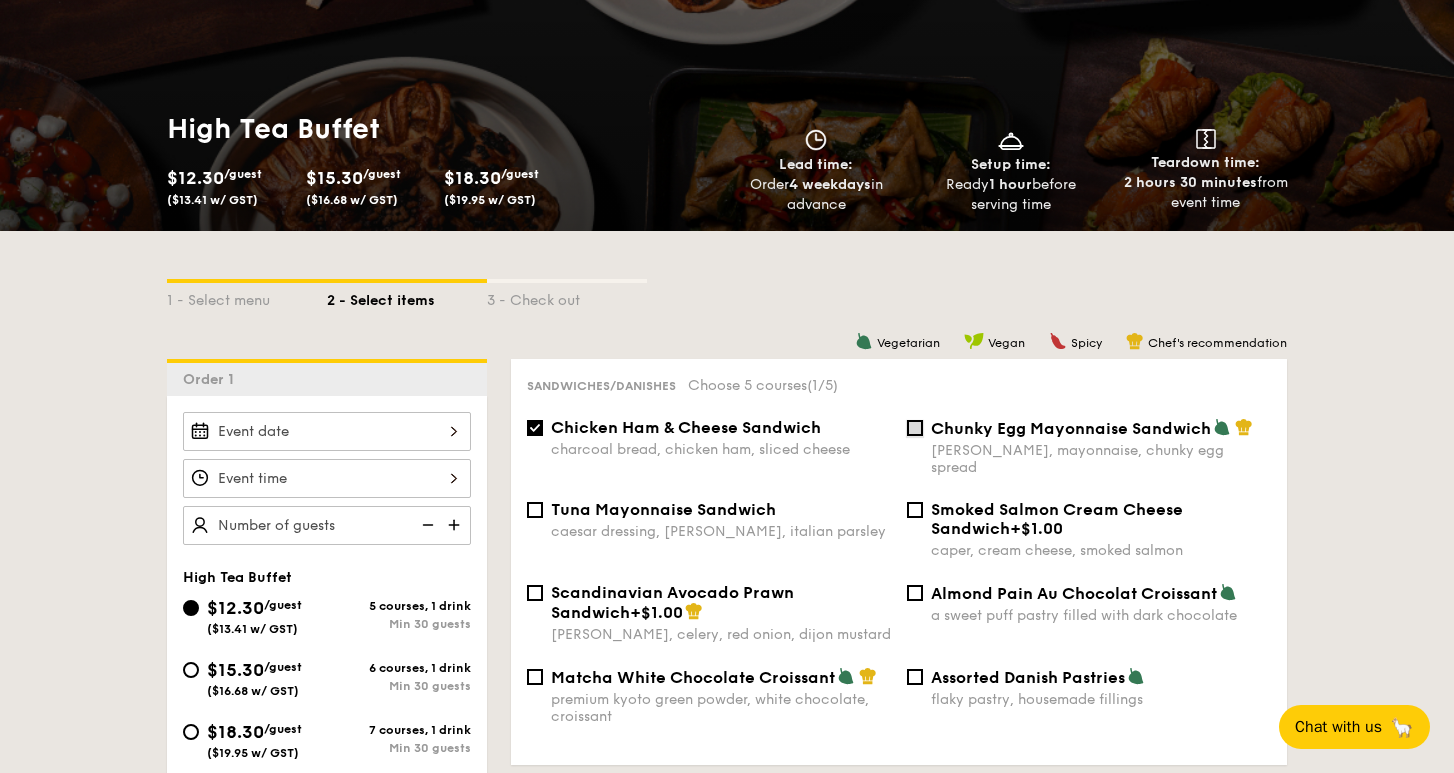 click on "Chunky Egg Mayonnaise Sandwich dijon mustard, mayonnaise, chunky egg spread" at bounding box center [915, 428] 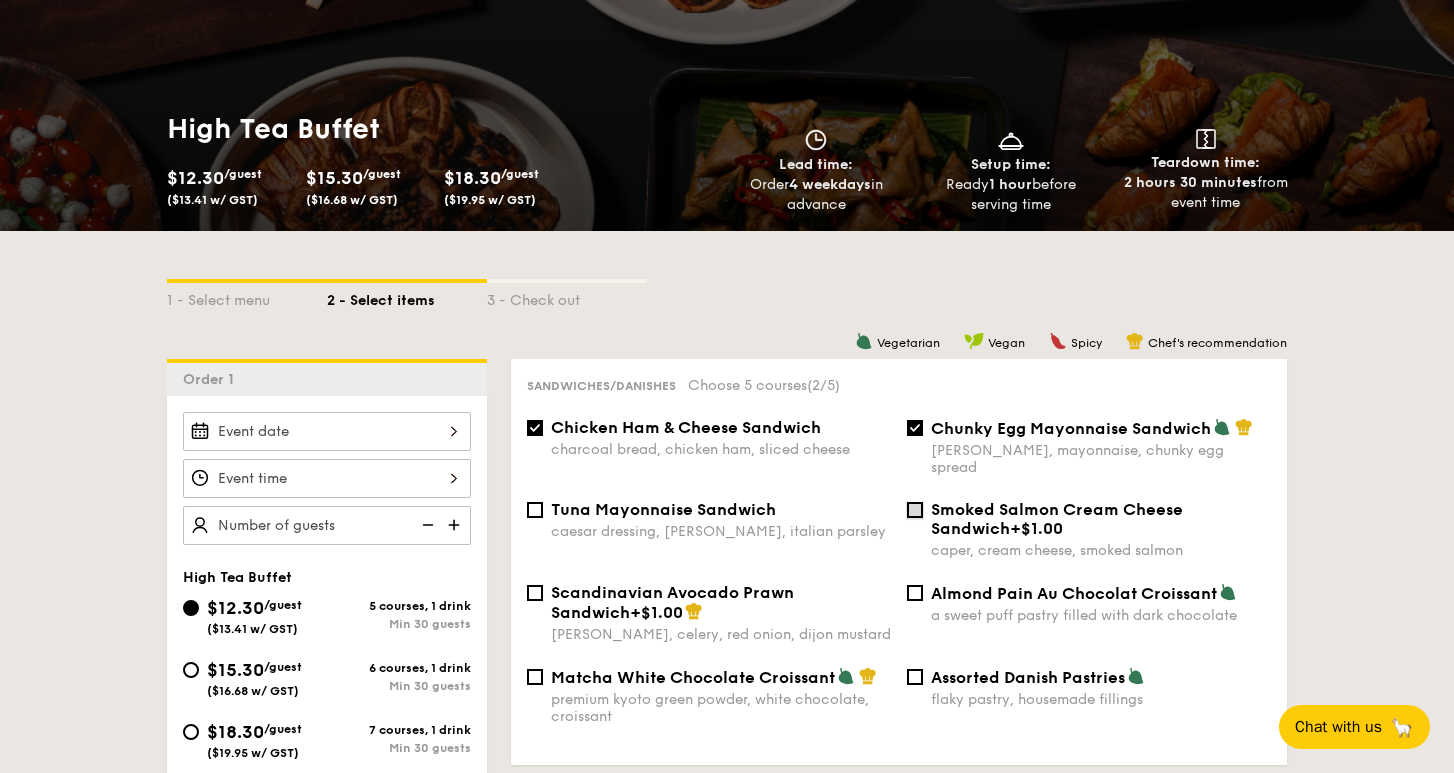 click on "Smoked Salmon Cream Cheese Sandwich
+$1.00
caper, cream cheese, smoked salmon" at bounding box center [915, 510] 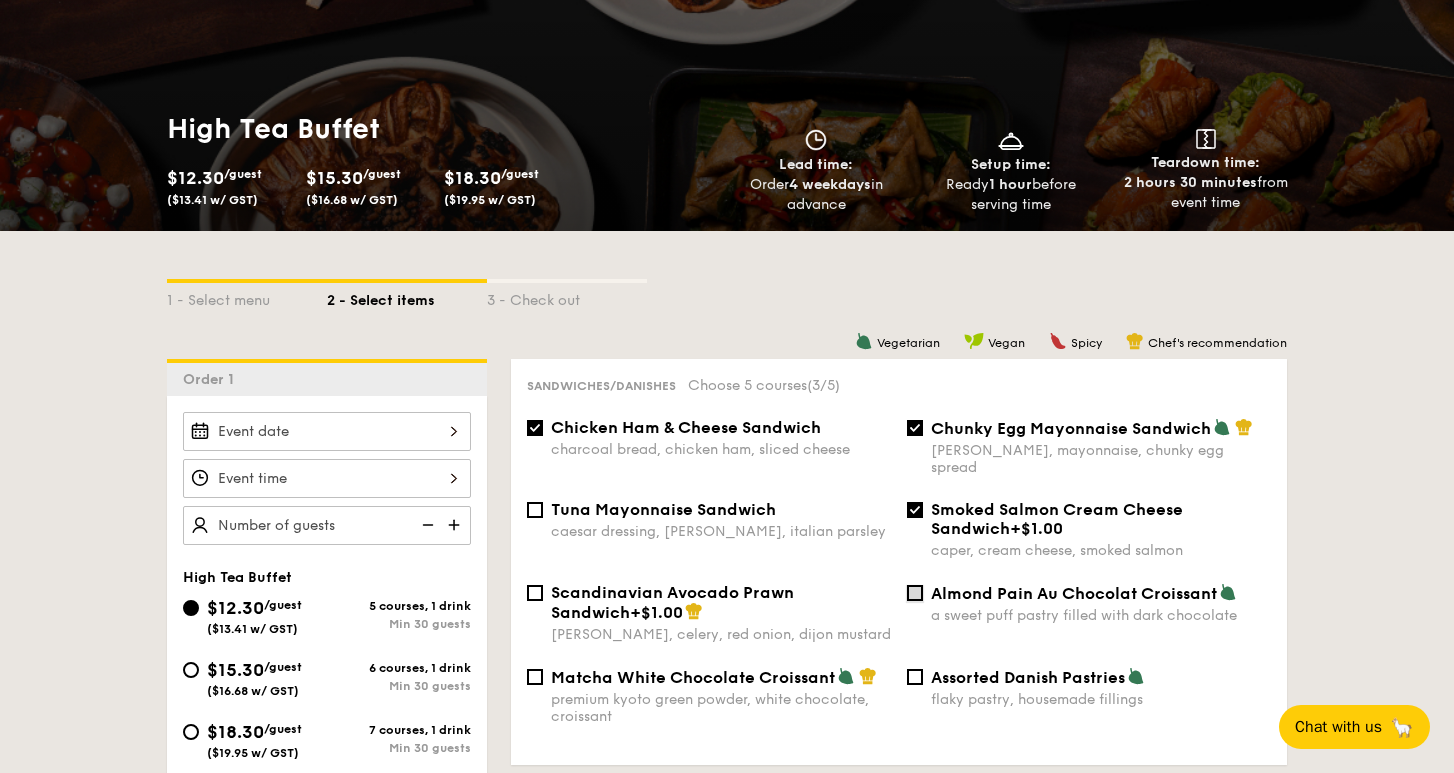 click on "Almond Pain Au Chocolat Croissant a sweet puff pastry filled with dark chocolate" at bounding box center (915, 593) 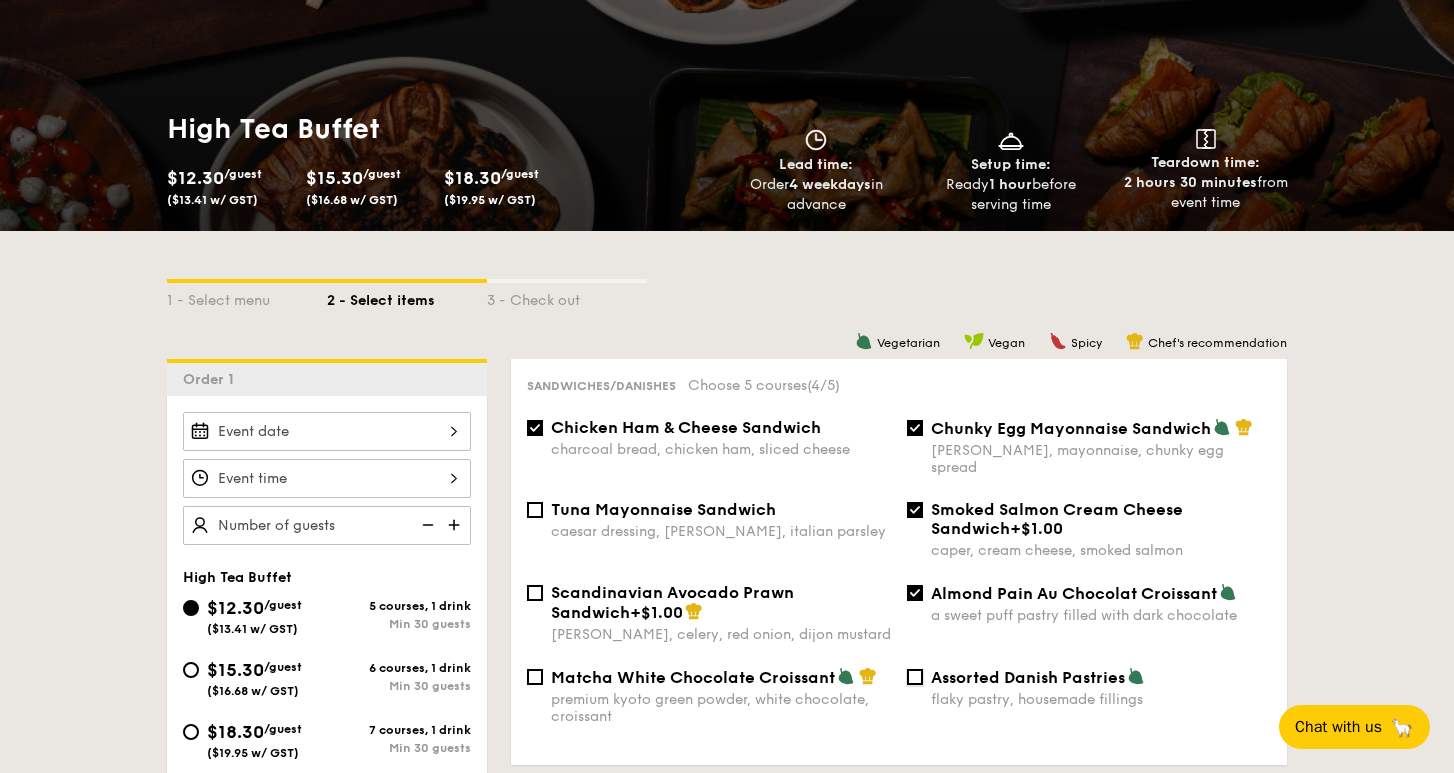 drag, startPoint x: 914, startPoint y: 656, endPoint x: 896, endPoint y: 660, distance: 18.439089 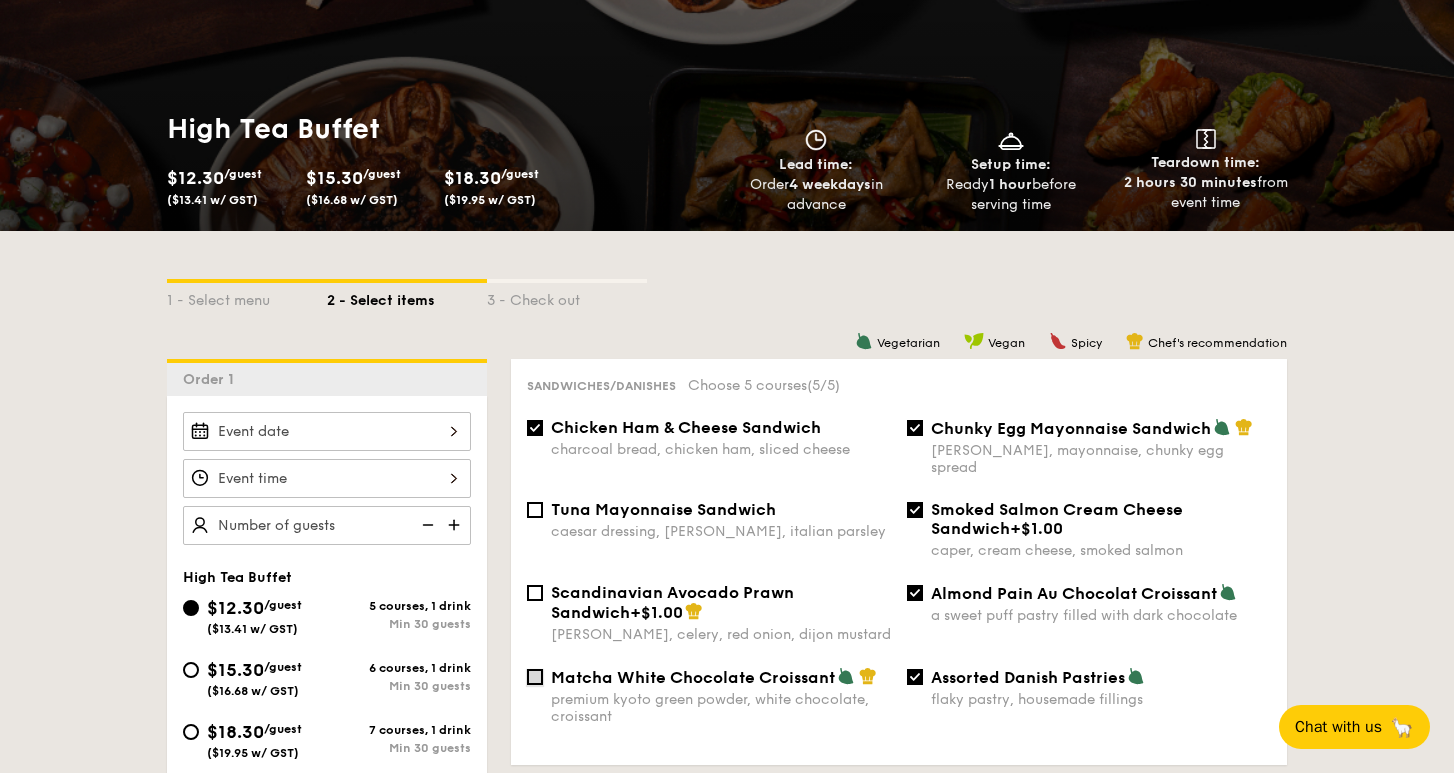 click on "Matcha White Chocolate Croissant premium kyoto green powder, white chocolate, croissant" at bounding box center [535, 677] 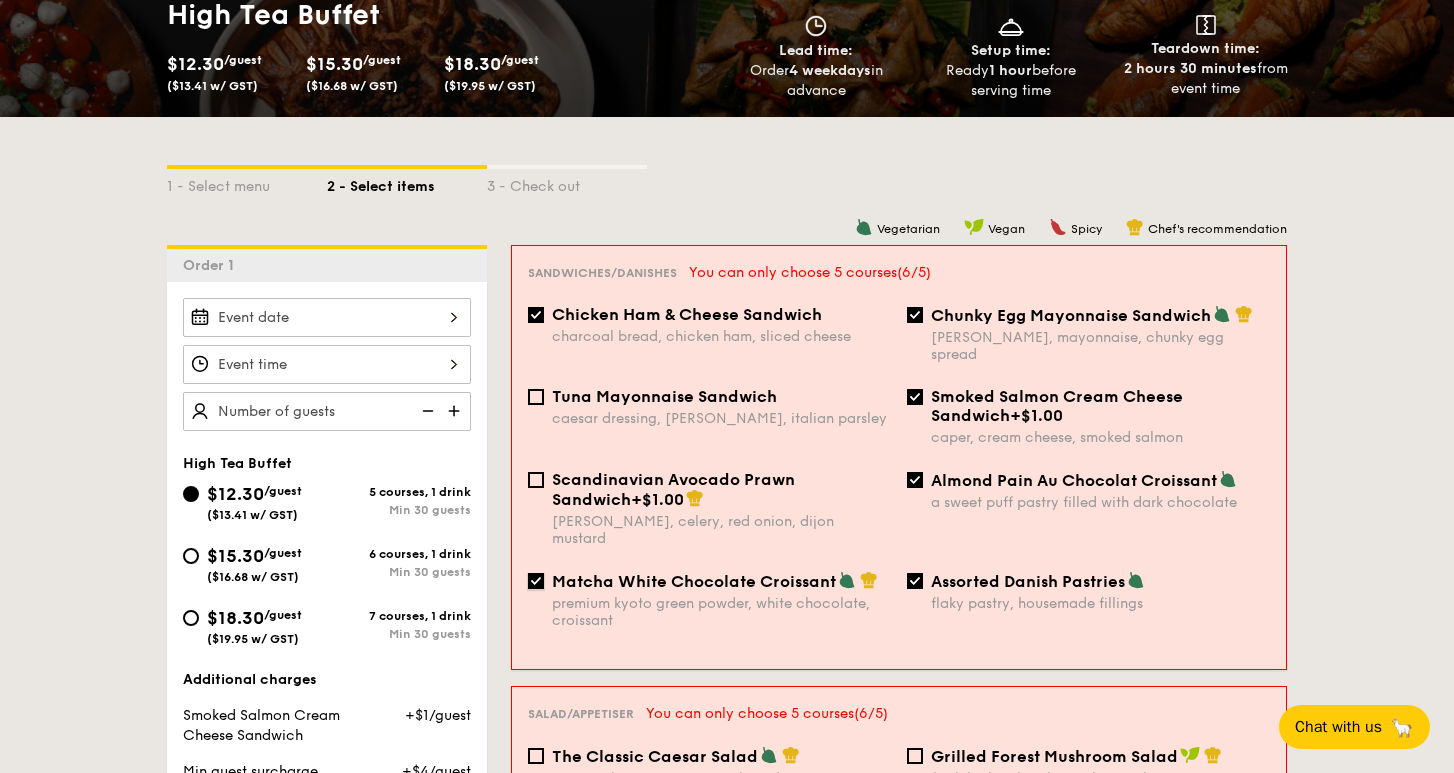 scroll, scrollTop: 484, scrollLeft: 0, axis: vertical 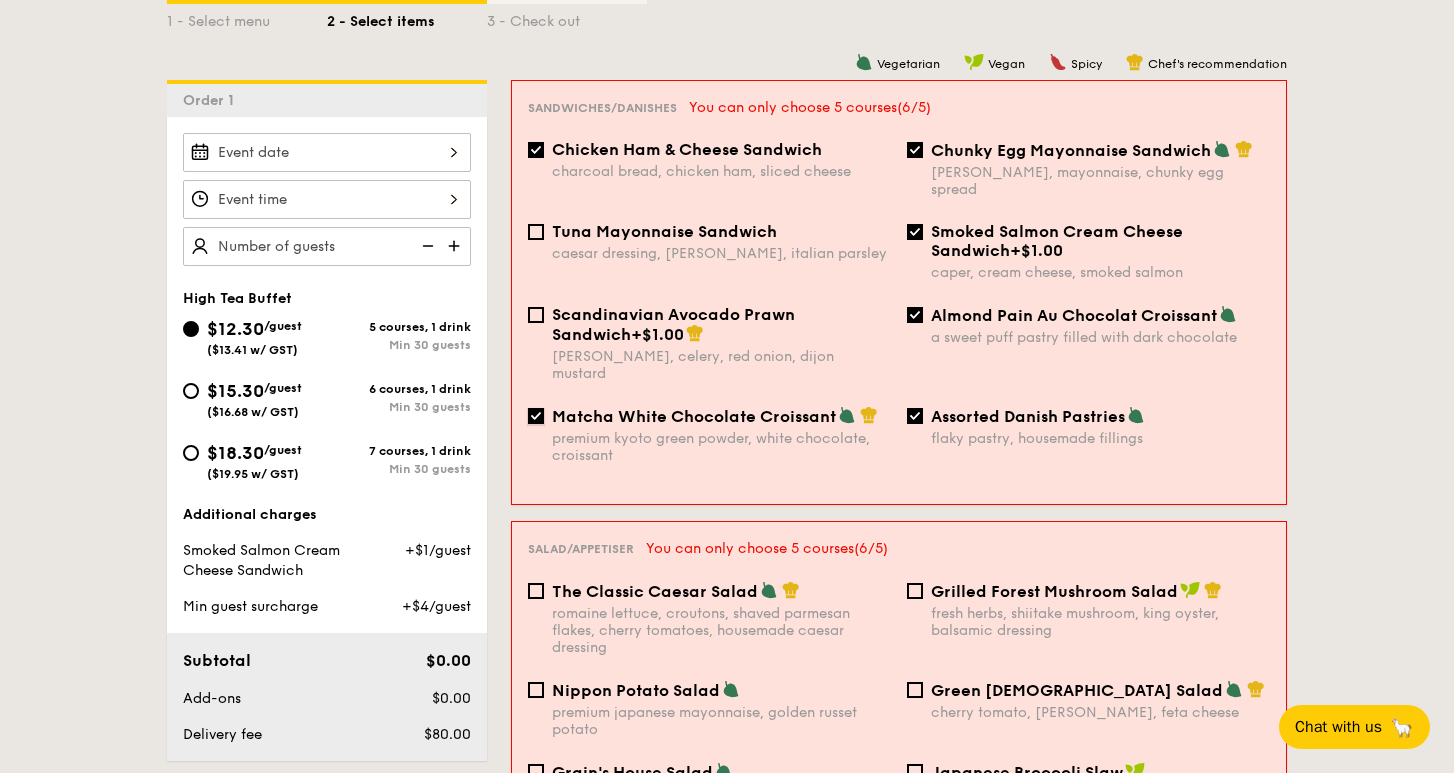 click on "Matcha White Chocolate Croissant premium kyoto green powder, white chocolate, croissant" at bounding box center [536, 416] 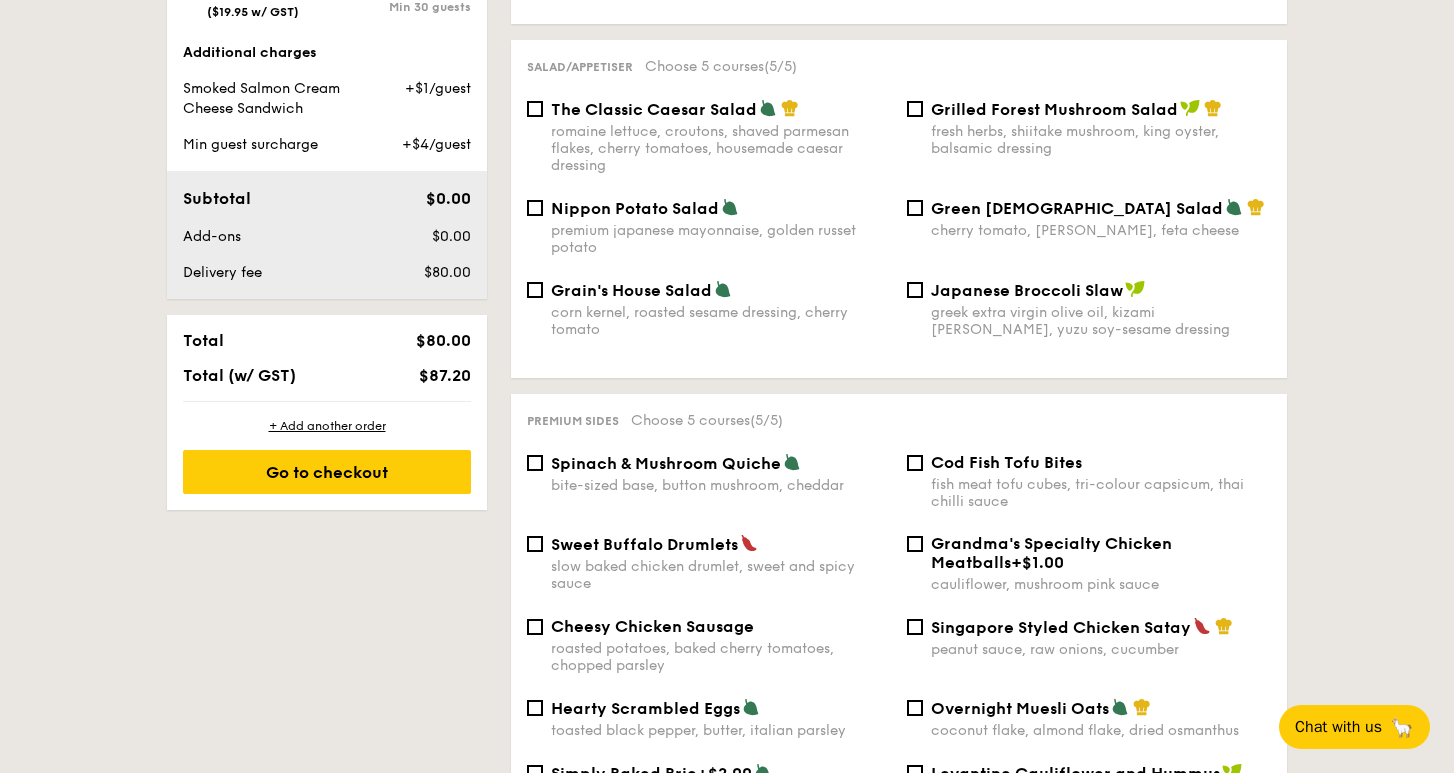 scroll, scrollTop: 514, scrollLeft: 0, axis: vertical 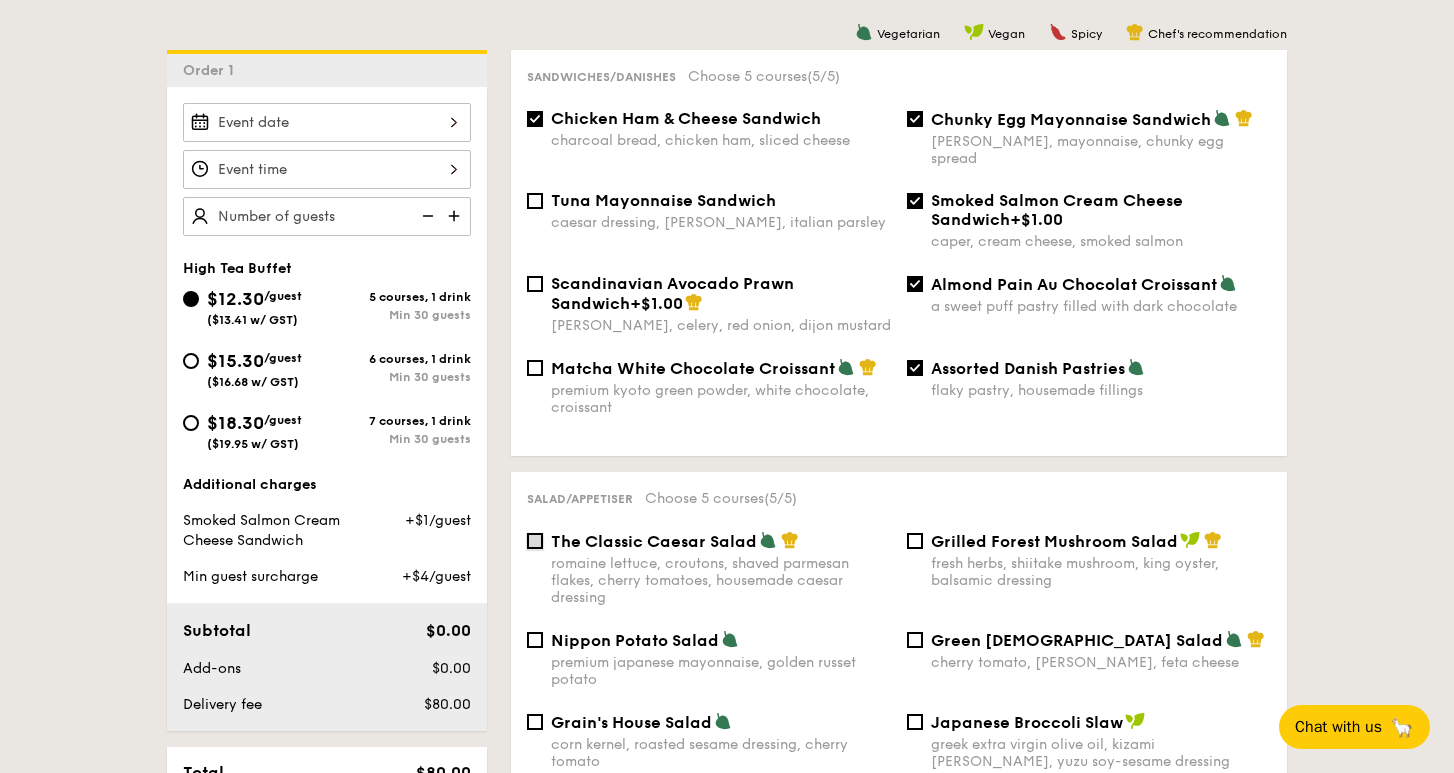 click on "The Classic Caesar Salad romaine lettuce, croutons, shaved parmesan flakes, cherry tomatoes, housemade caesar dressing" at bounding box center [535, 541] 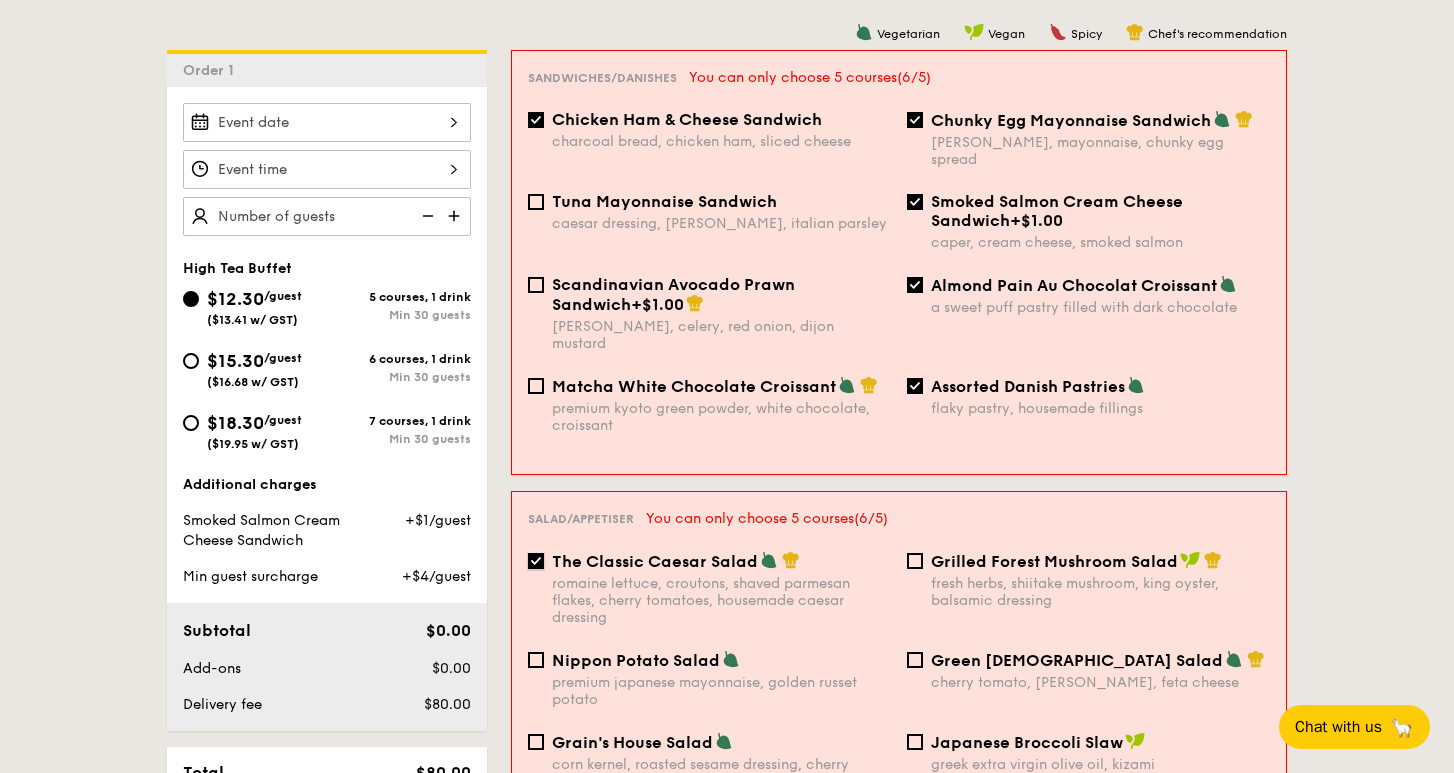 click on "The Classic Caesar Salad romaine lettuce, croutons, shaved parmesan flakes, cherry tomatoes, housemade caesar dressing" at bounding box center (536, 561) 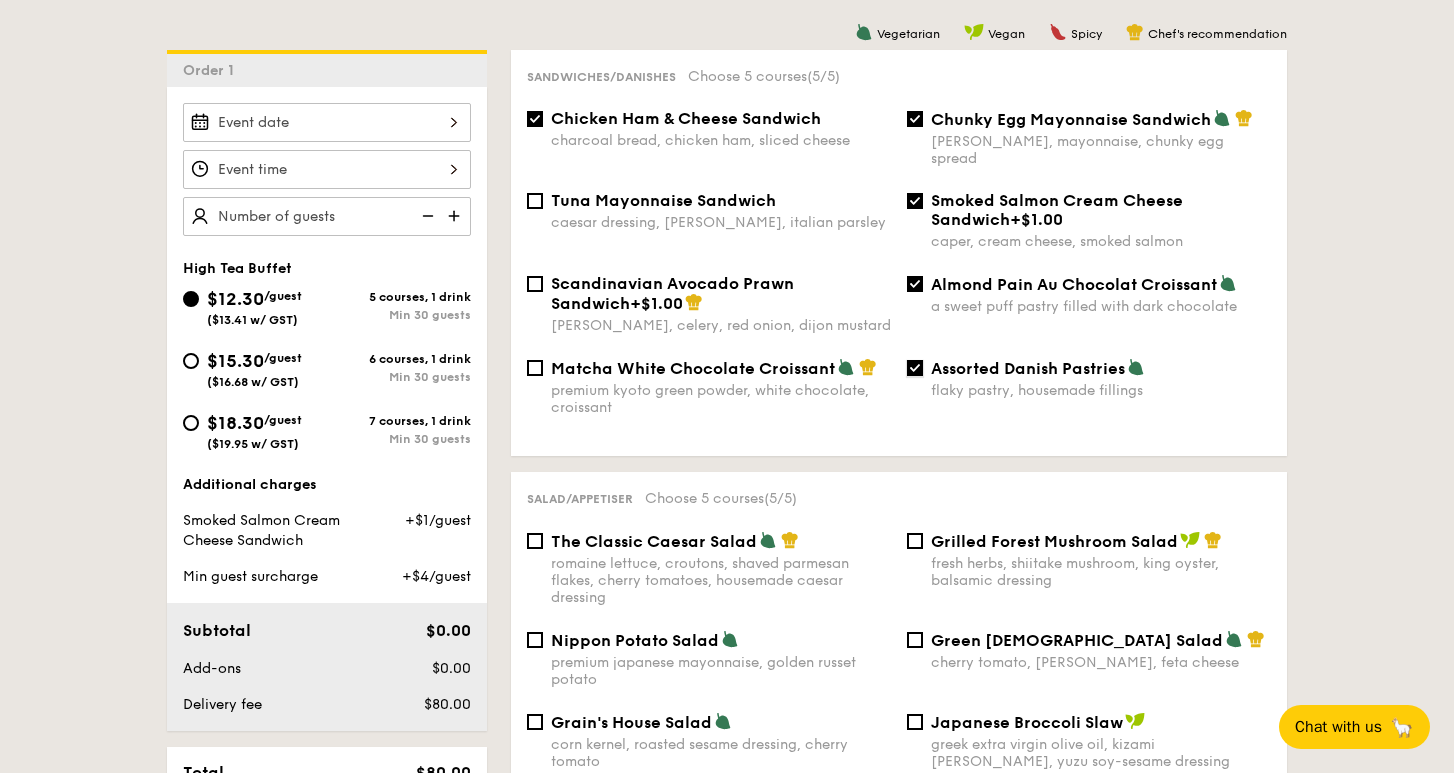 click on "Assorted Danish Pastries flaky pastry, housemade fillings" at bounding box center [915, 368] 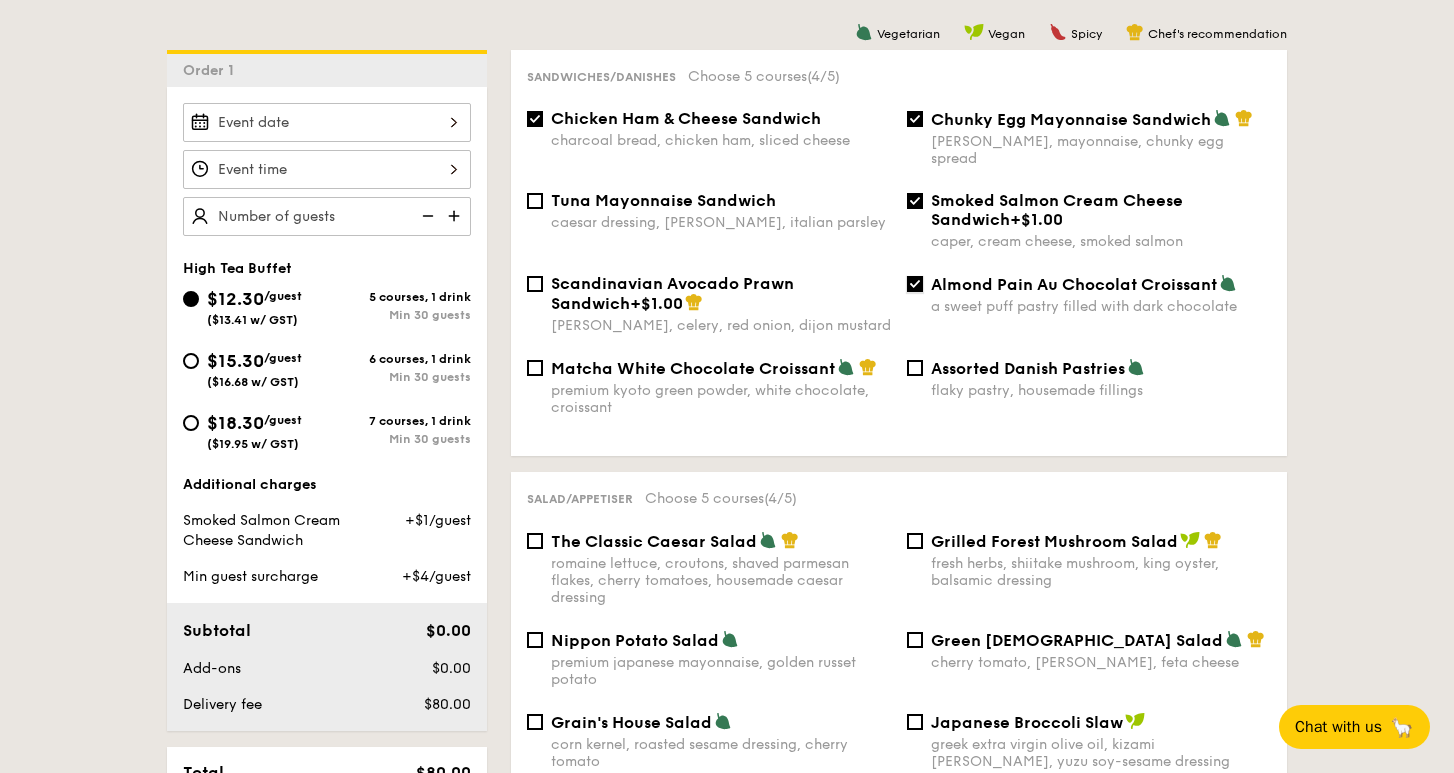 click on "Almond Pain Au Chocolat Croissant a sweet puff pastry filled with dark chocolate" at bounding box center (915, 284) 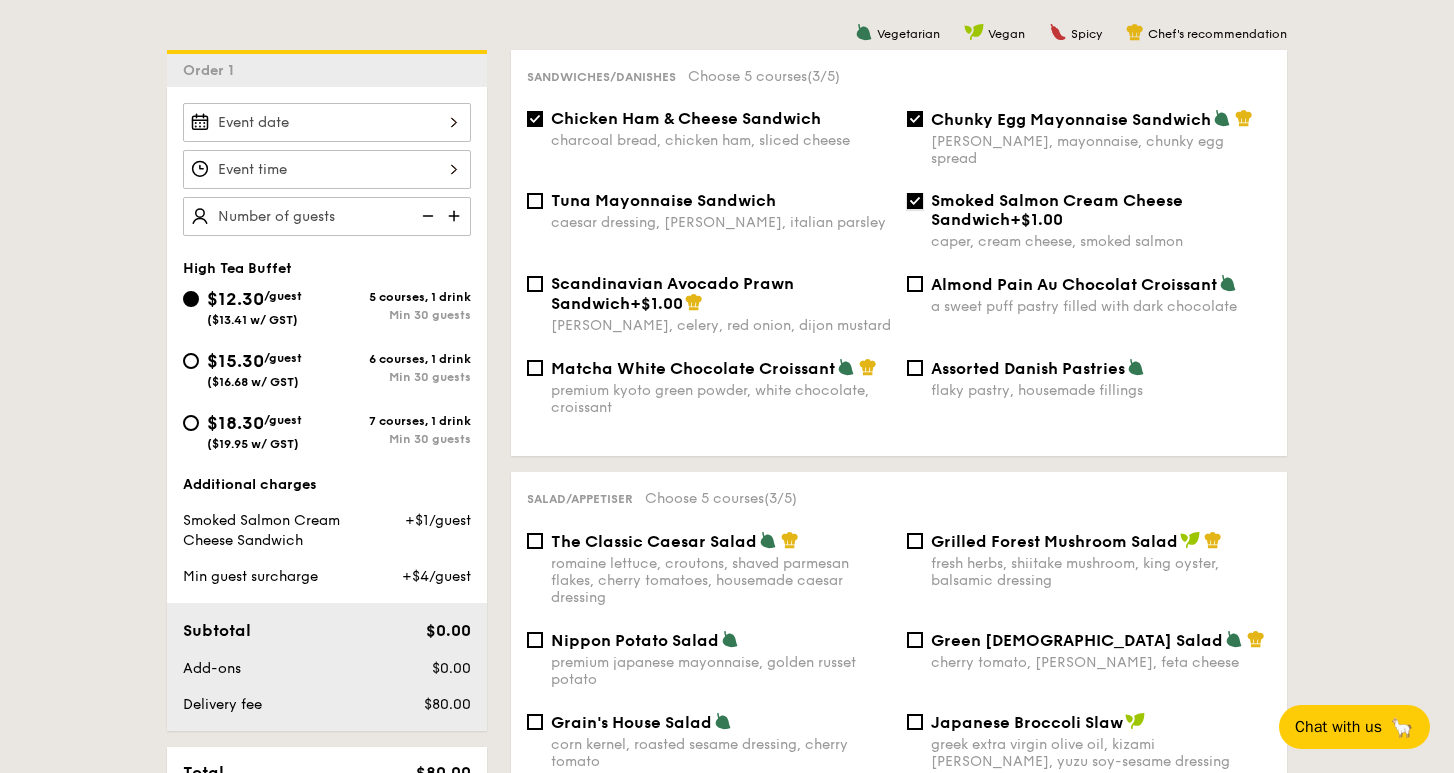 click on "Smoked Salmon Cream Cheese Sandwich
+$1.00
caper, cream cheese, smoked salmon" at bounding box center (915, 201) 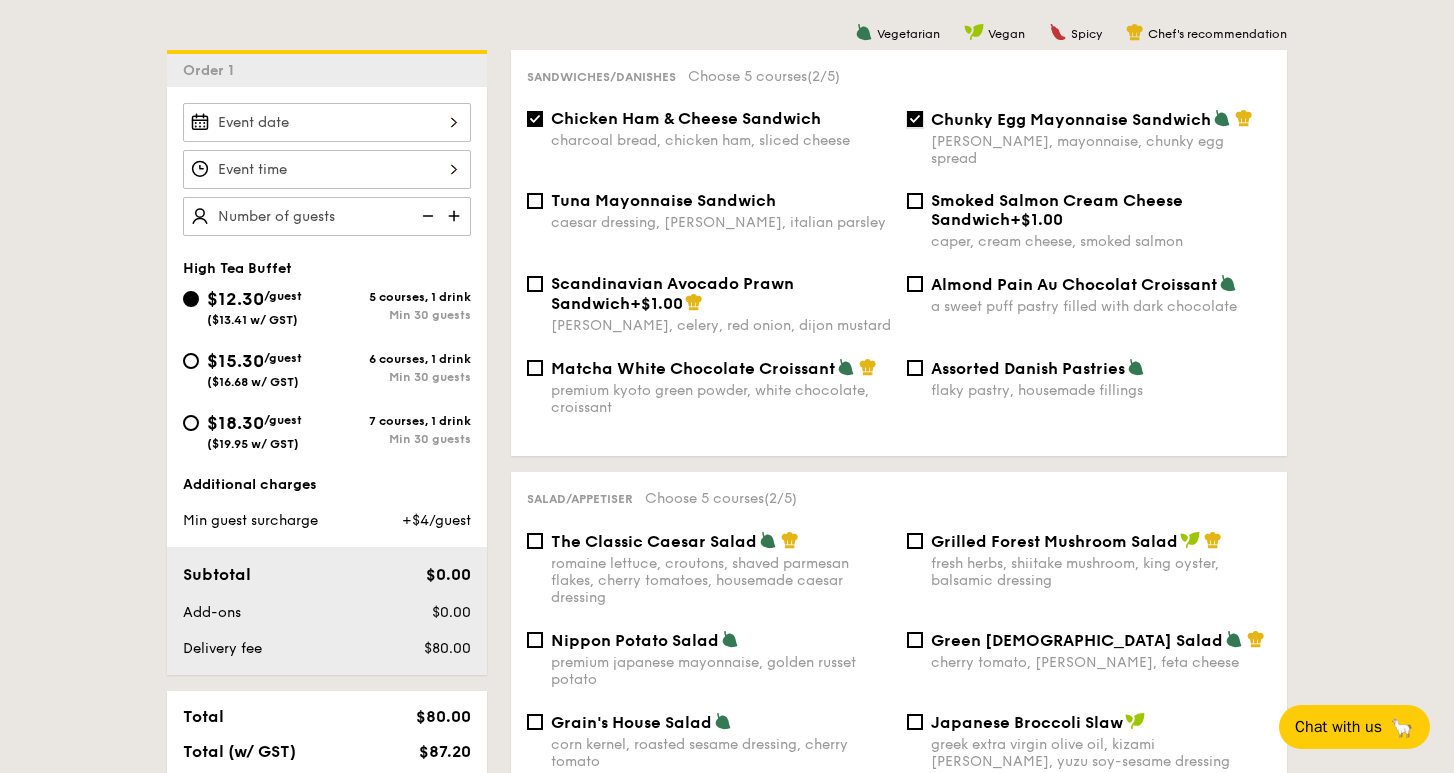 click on "Chunky Egg Mayonnaise Sandwich dijon mustard, mayonnaise, chunky egg spread" at bounding box center [915, 119] 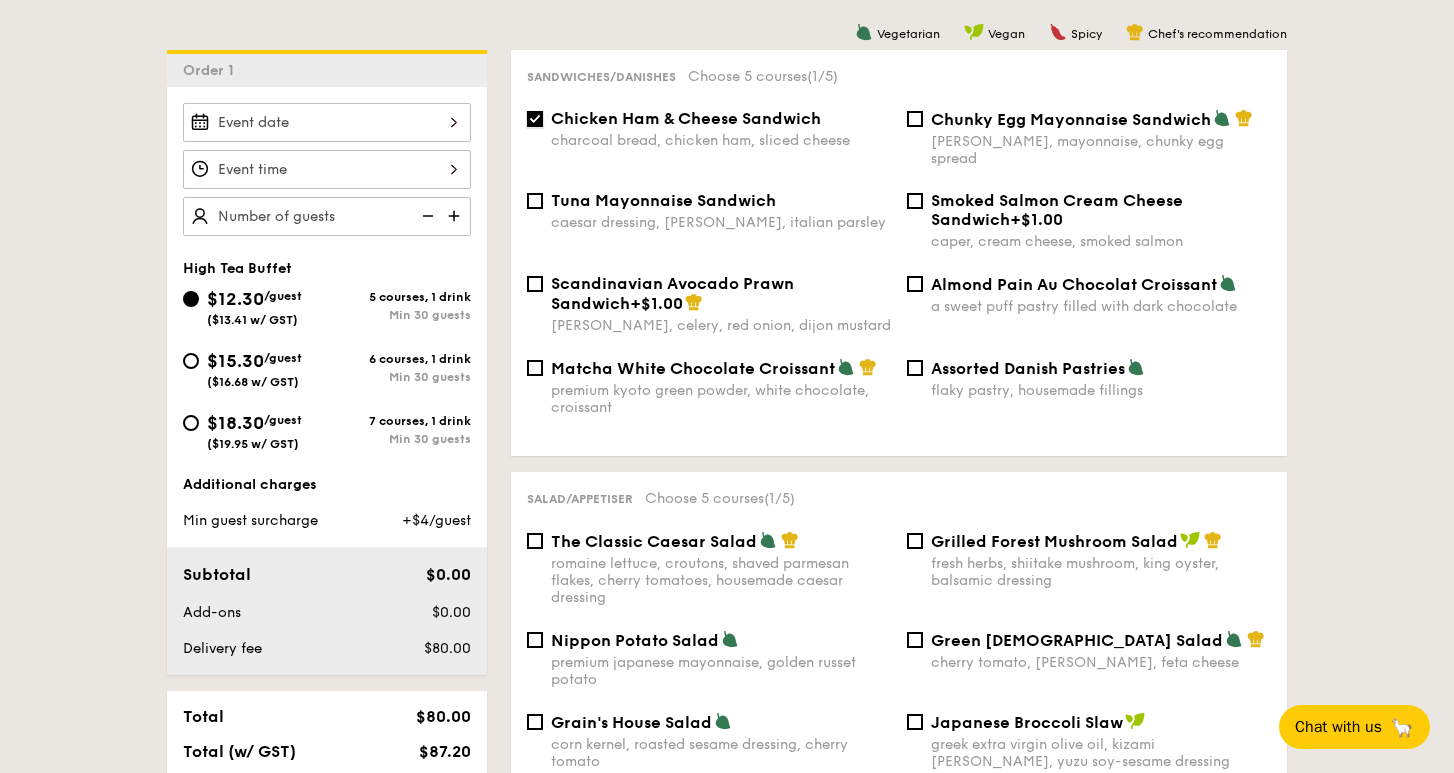 click on "Chicken Ham & Cheese Sandwich charcoal bread, chicken ham, sliced cheese" at bounding box center (535, 119) 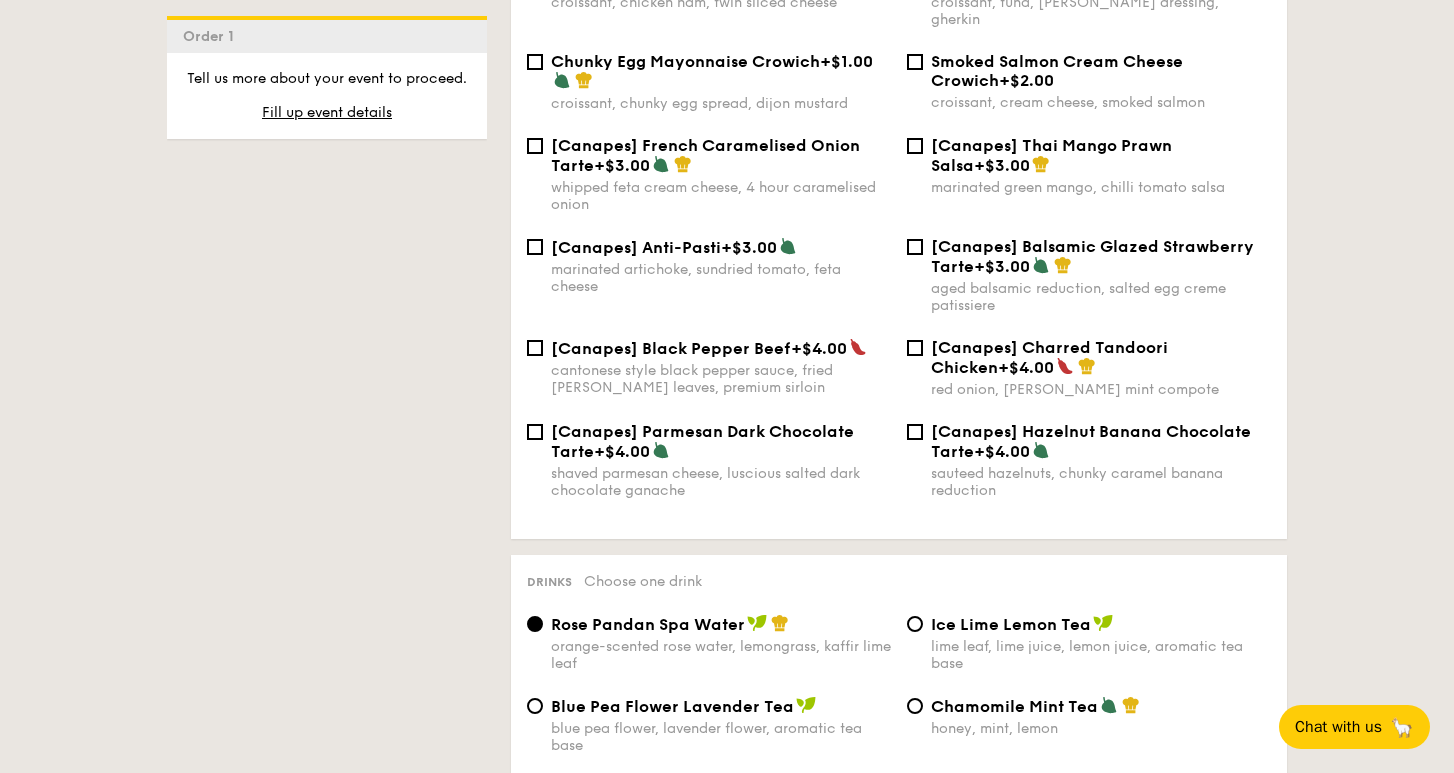 scroll, scrollTop: 2517, scrollLeft: 0, axis: vertical 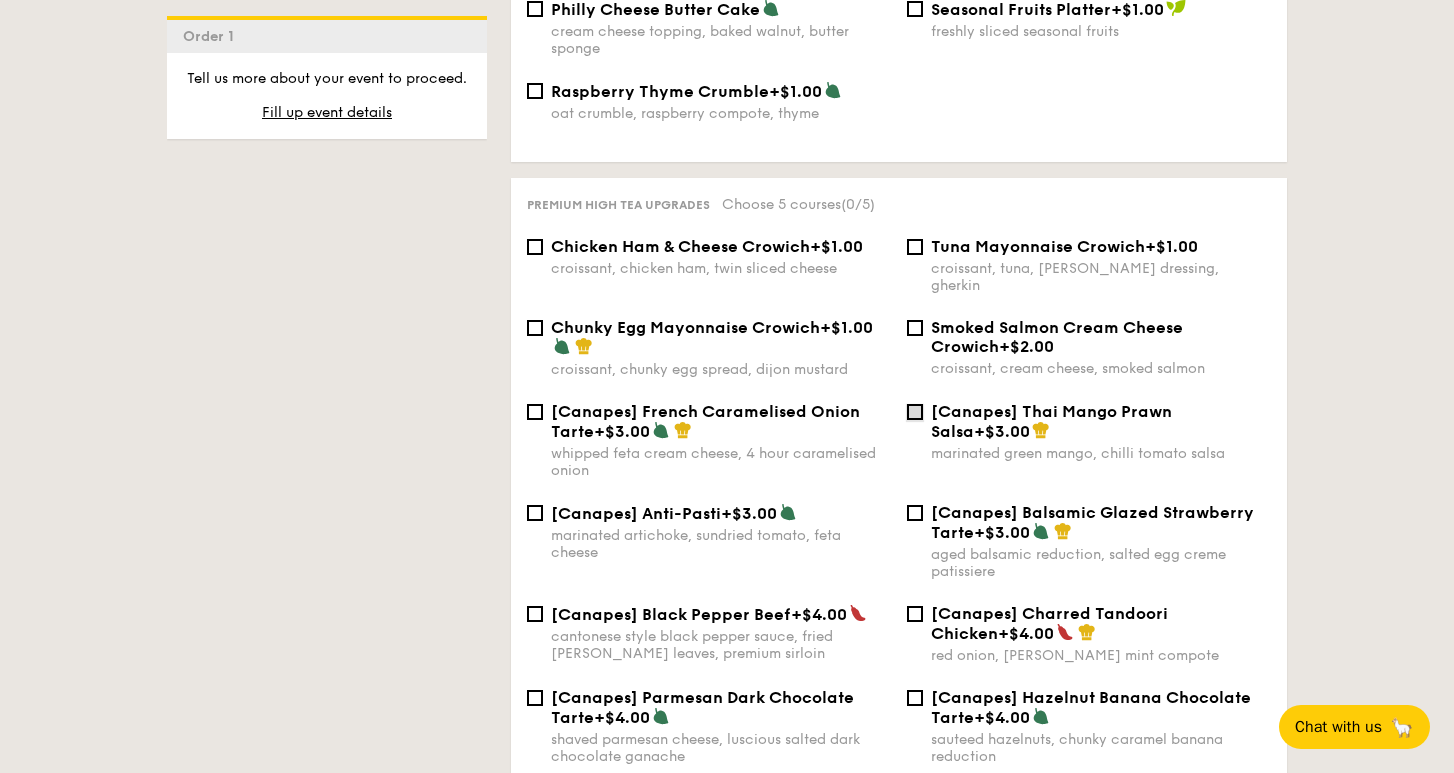 click on "[Canapes] Thai Mango Prawn Salsa
+$3.00
marinated green mango, chilli tomato salsa" at bounding box center (915, 412) 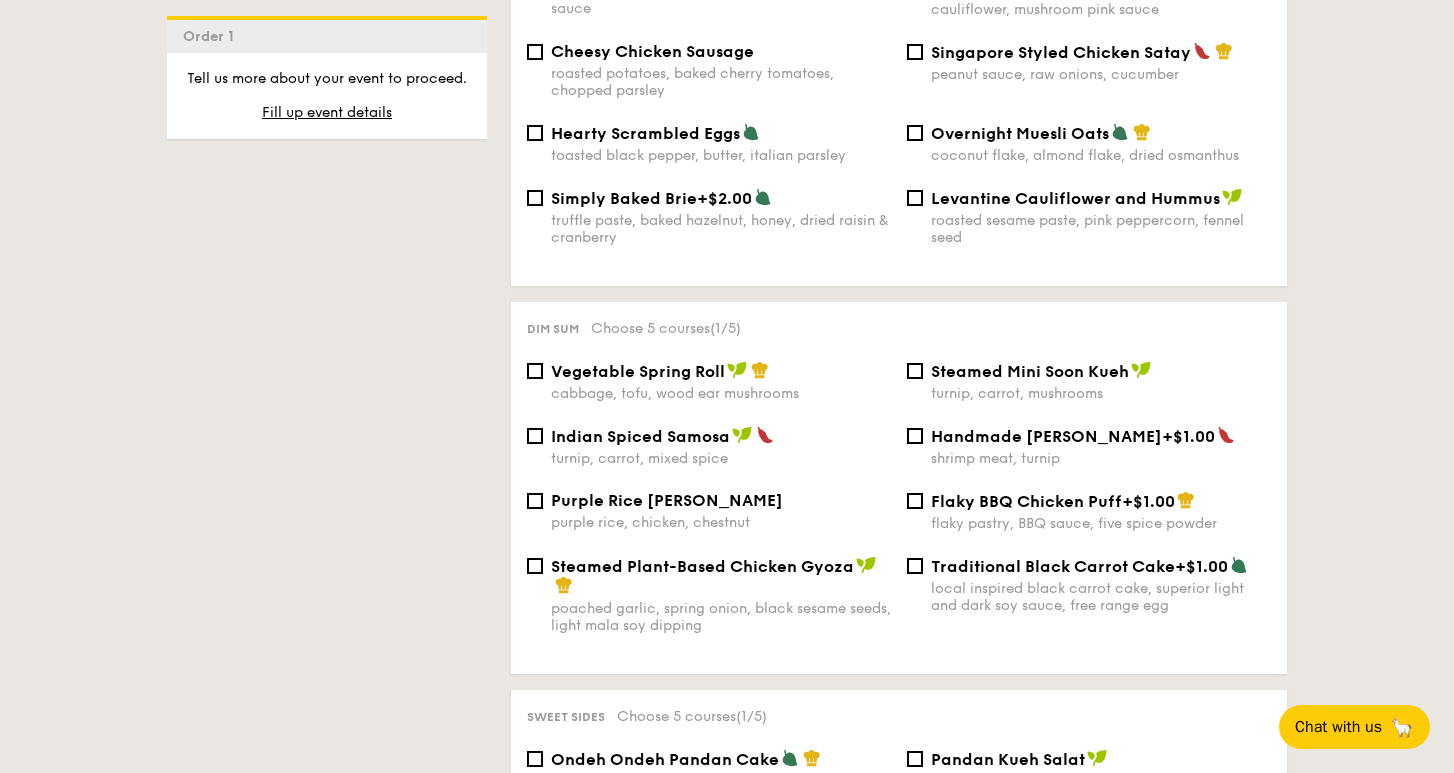 scroll, scrollTop: 1519, scrollLeft: 0, axis: vertical 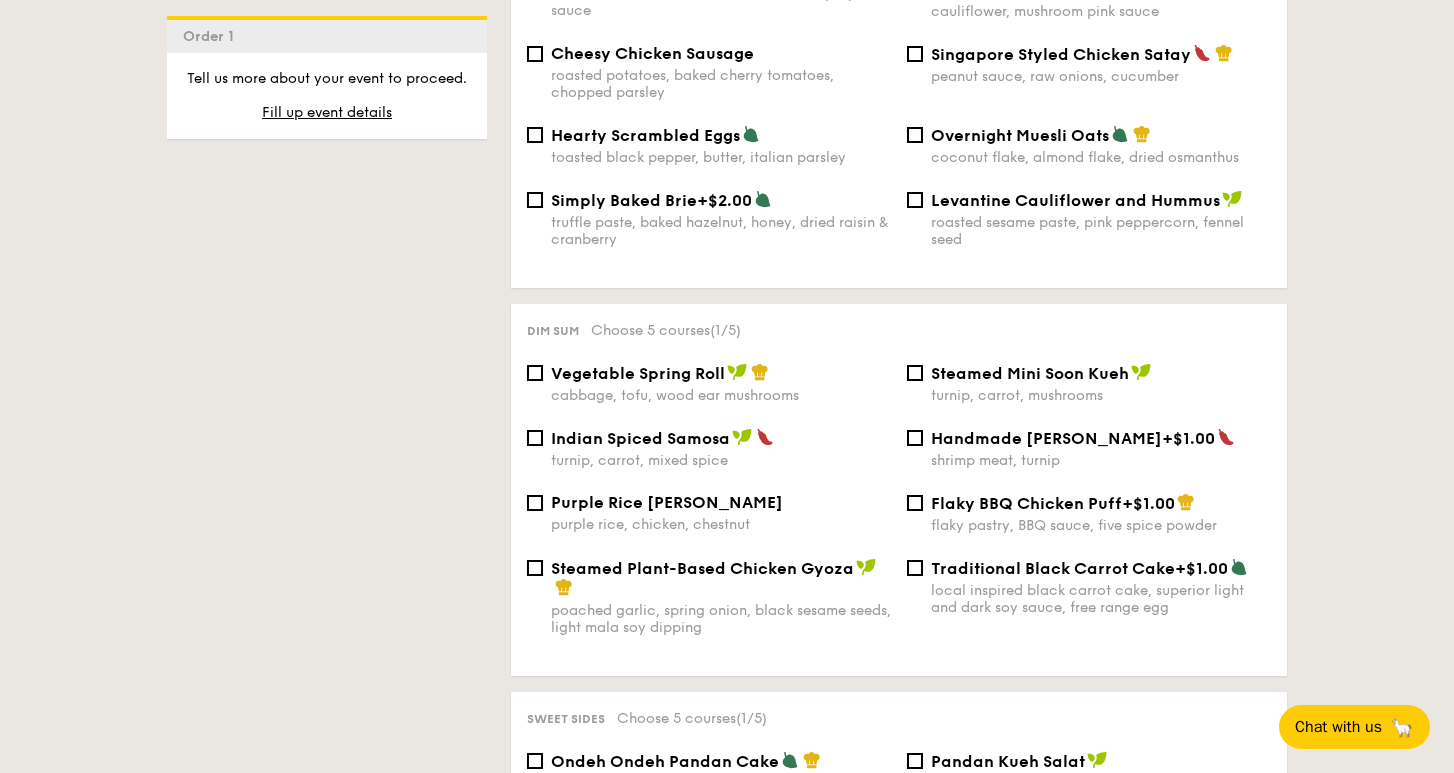 click on "Tell us more about your event to proceed.
Fill up event details" at bounding box center (327, 104) 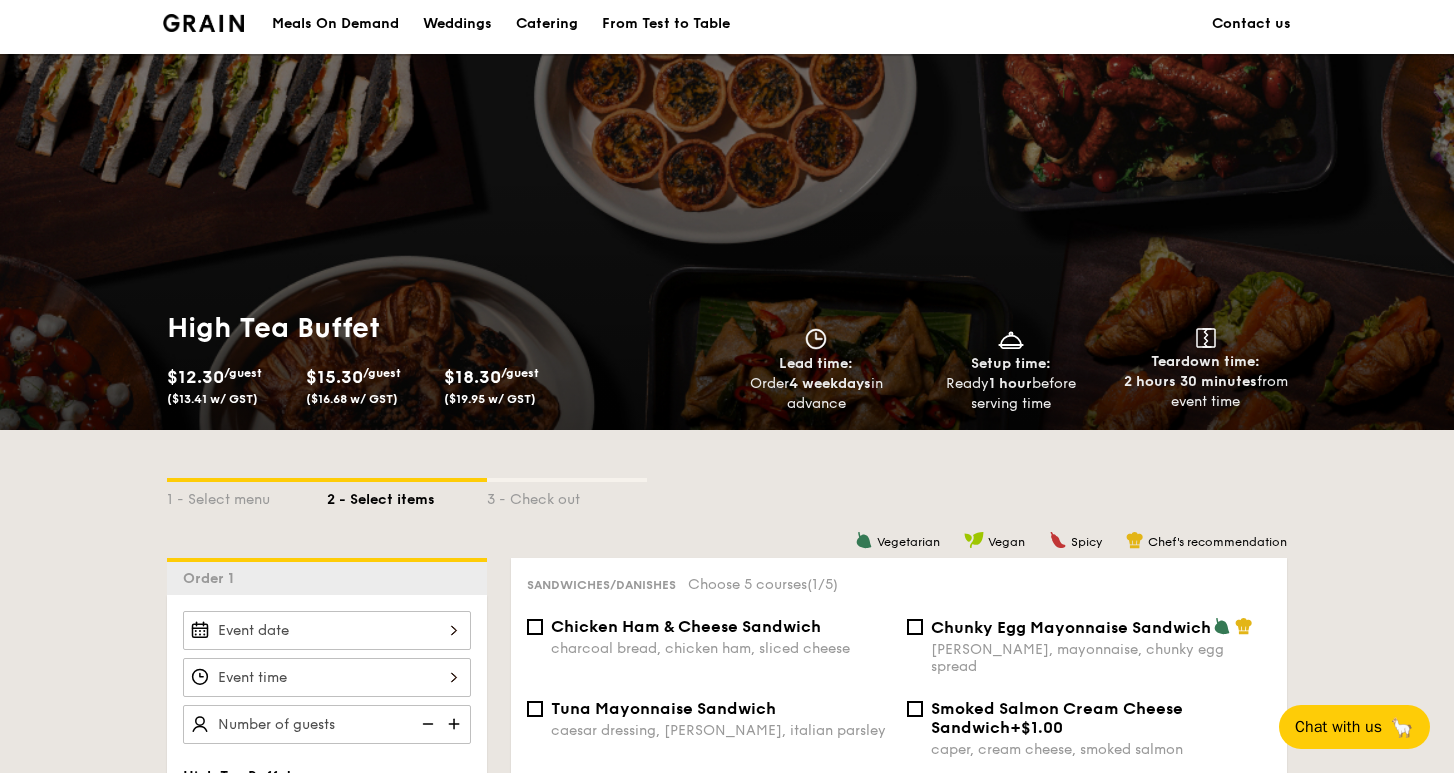 scroll, scrollTop: 0, scrollLeft: 0, axis: both 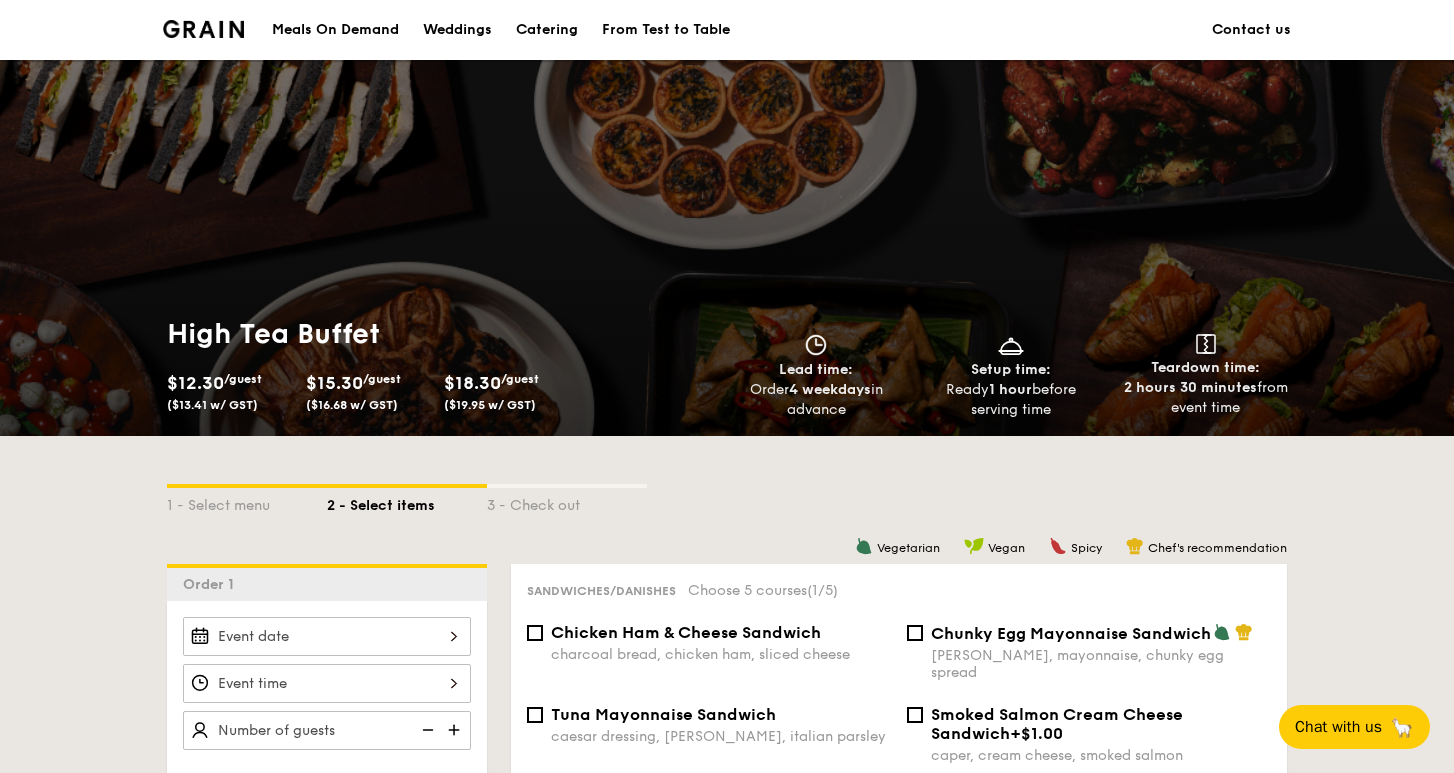 click on "Catering" at bounding box center (547, 30) 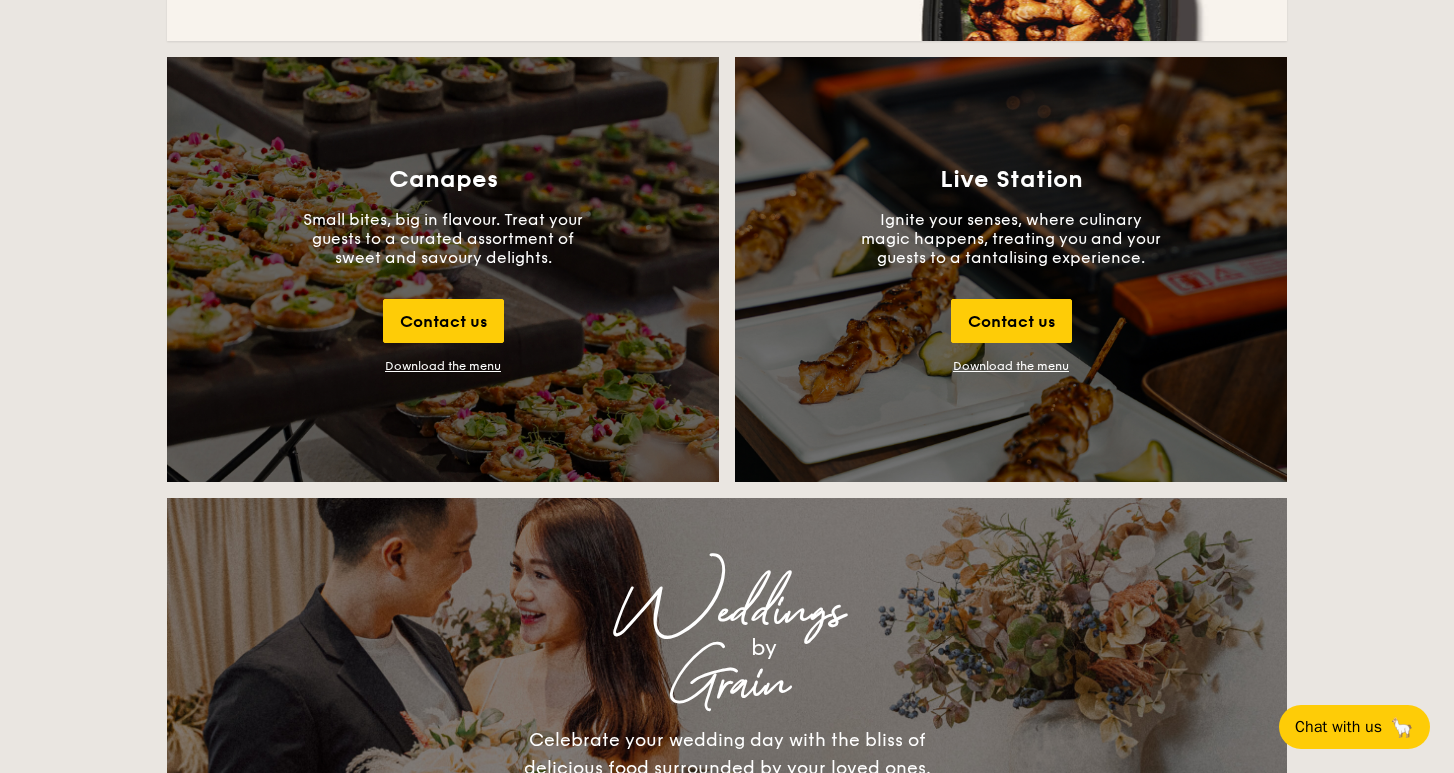 scroll, scrollTop: 1697, scrollLeft: 0, axis: vertical 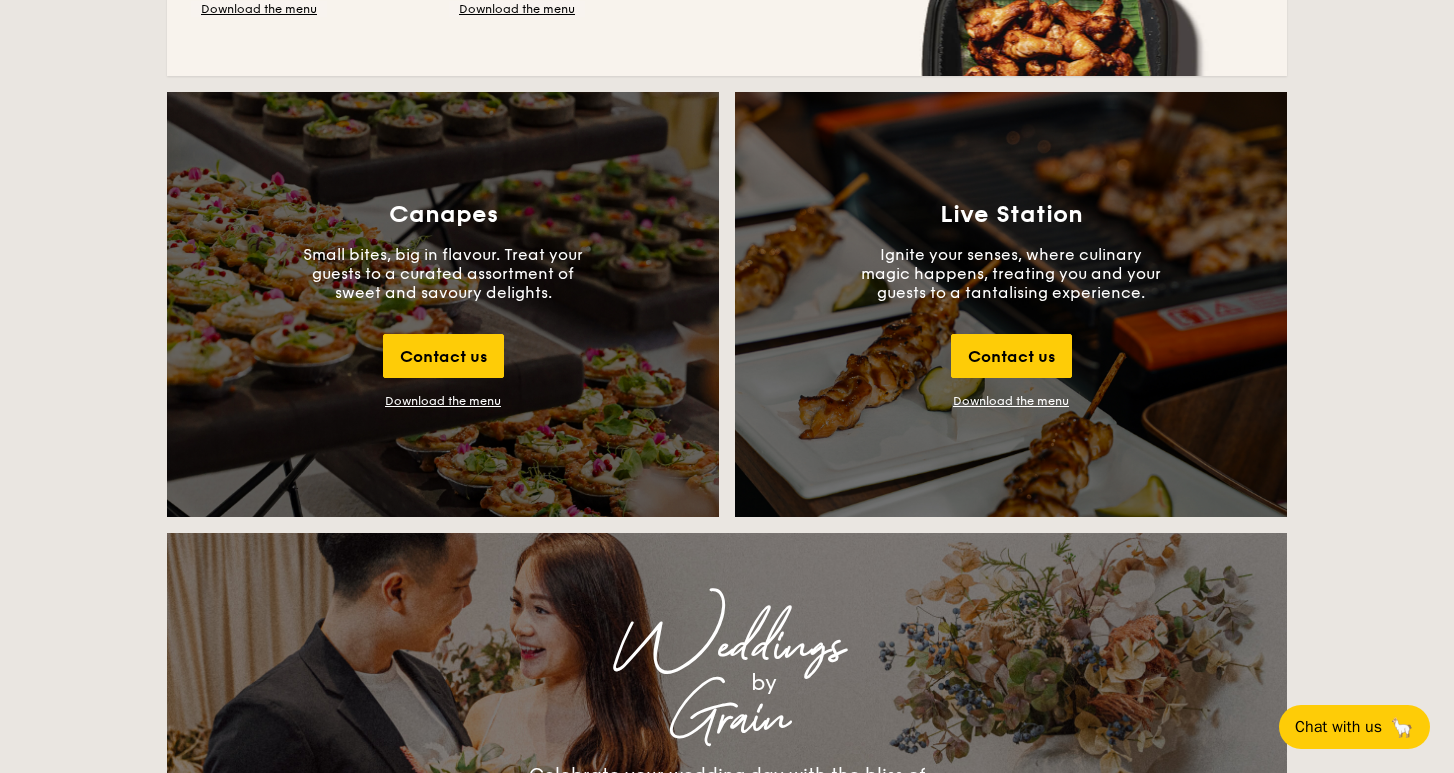 click on "Canapes
Small bites, big in flavour. Treat your guests to a curated assortment of sweet and savoury delights.
Contact us
Download the menu" at bounding box center (443, 304) 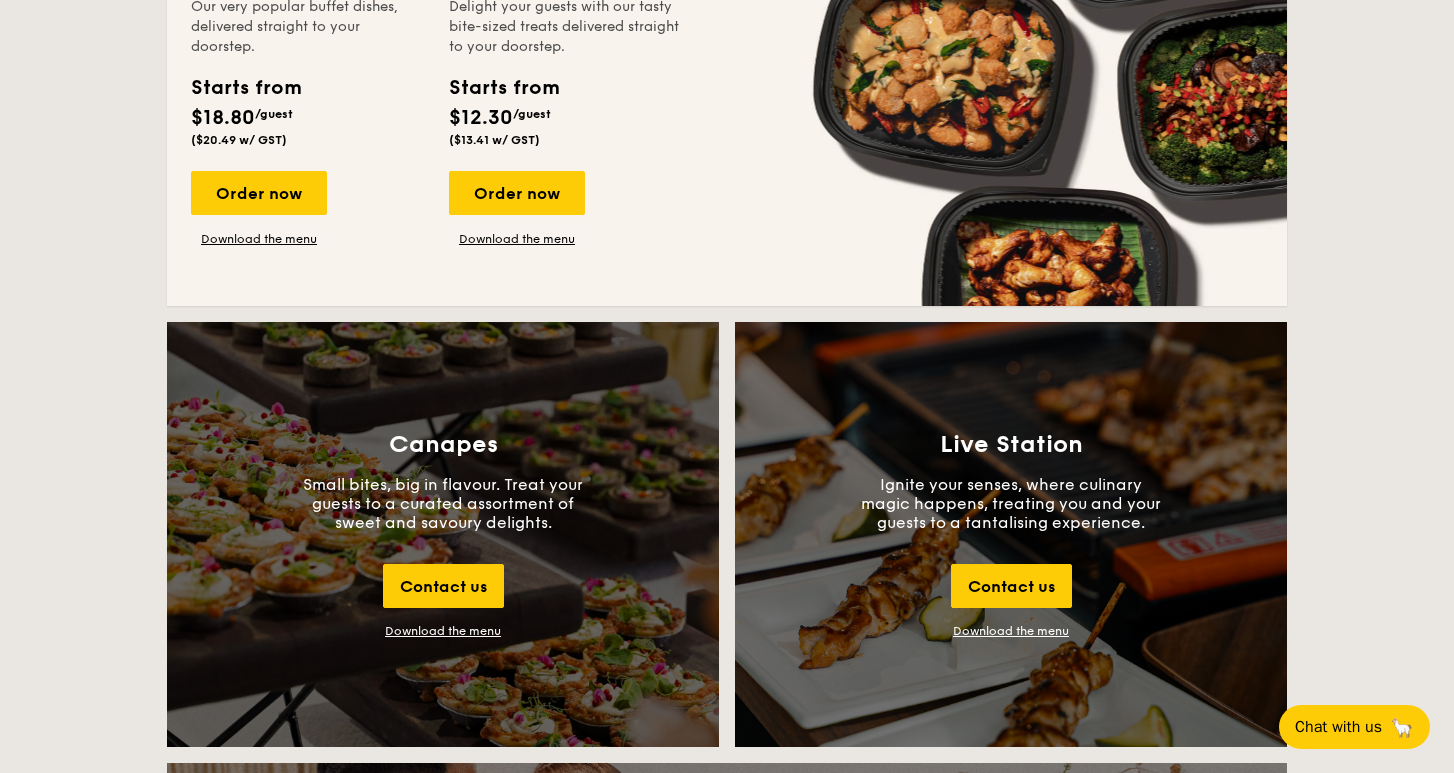 scroll, scrollTop: 1464, scrollLeft: 0, axis: vertical 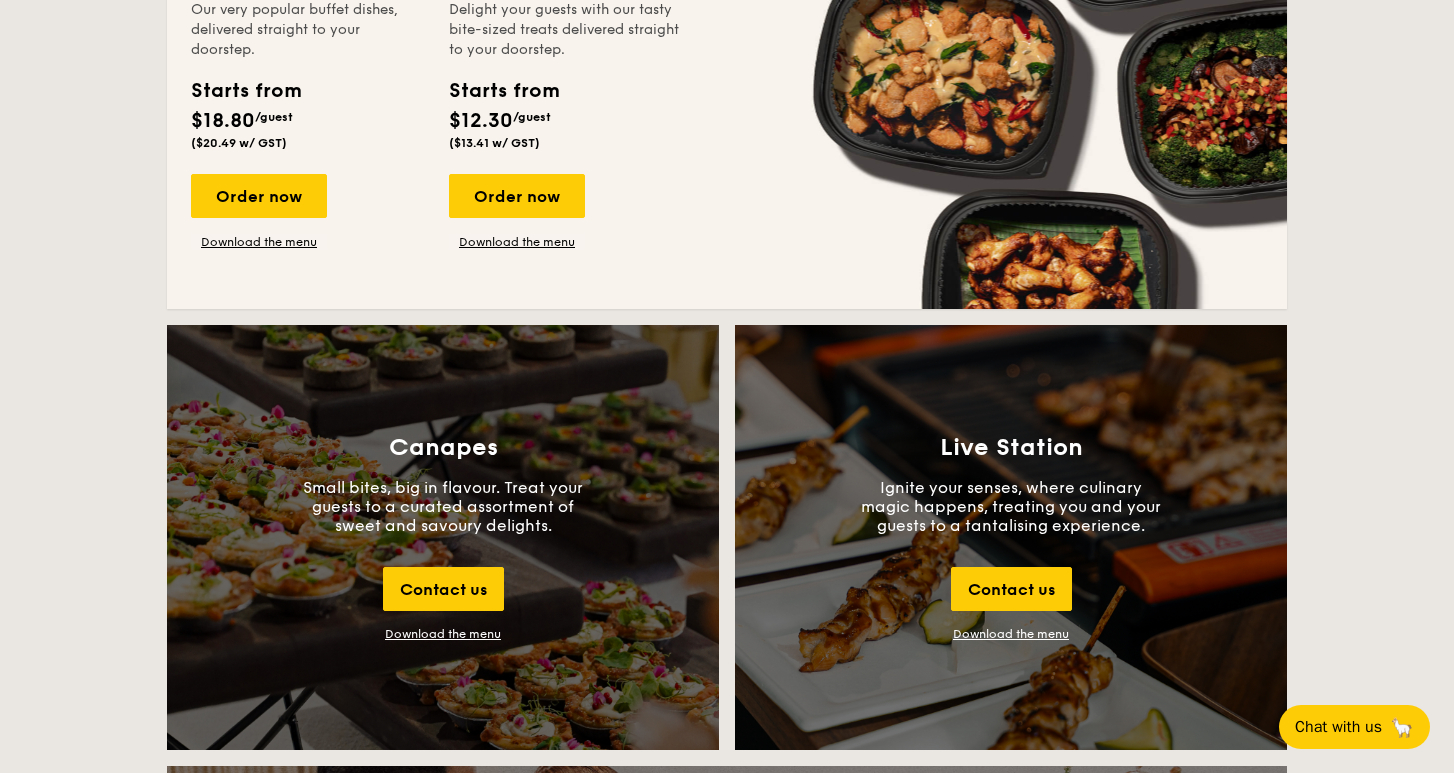 click on "Download the menu" at bounding box center [443, 634] 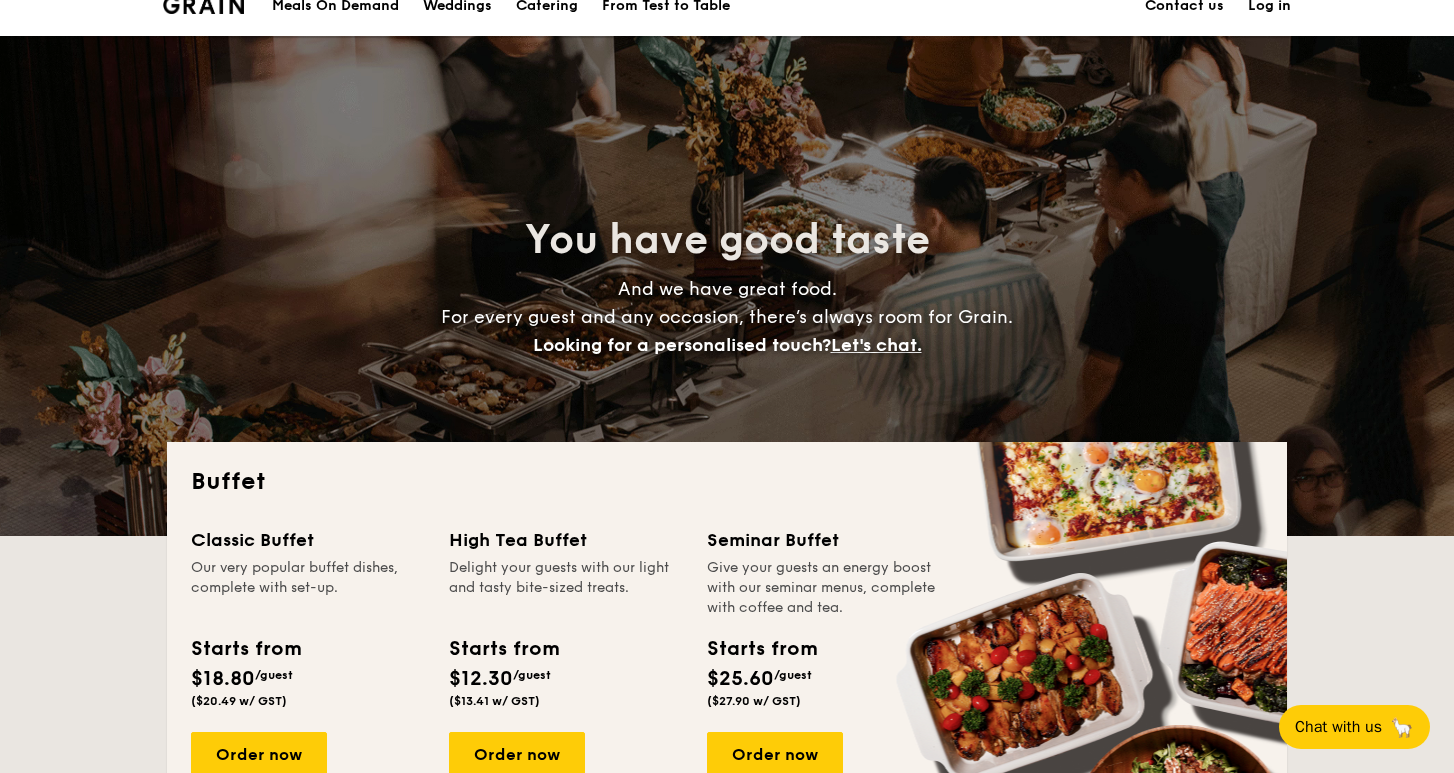 scroll, scrollTop: 0, scrollLeft: 0, axis: both 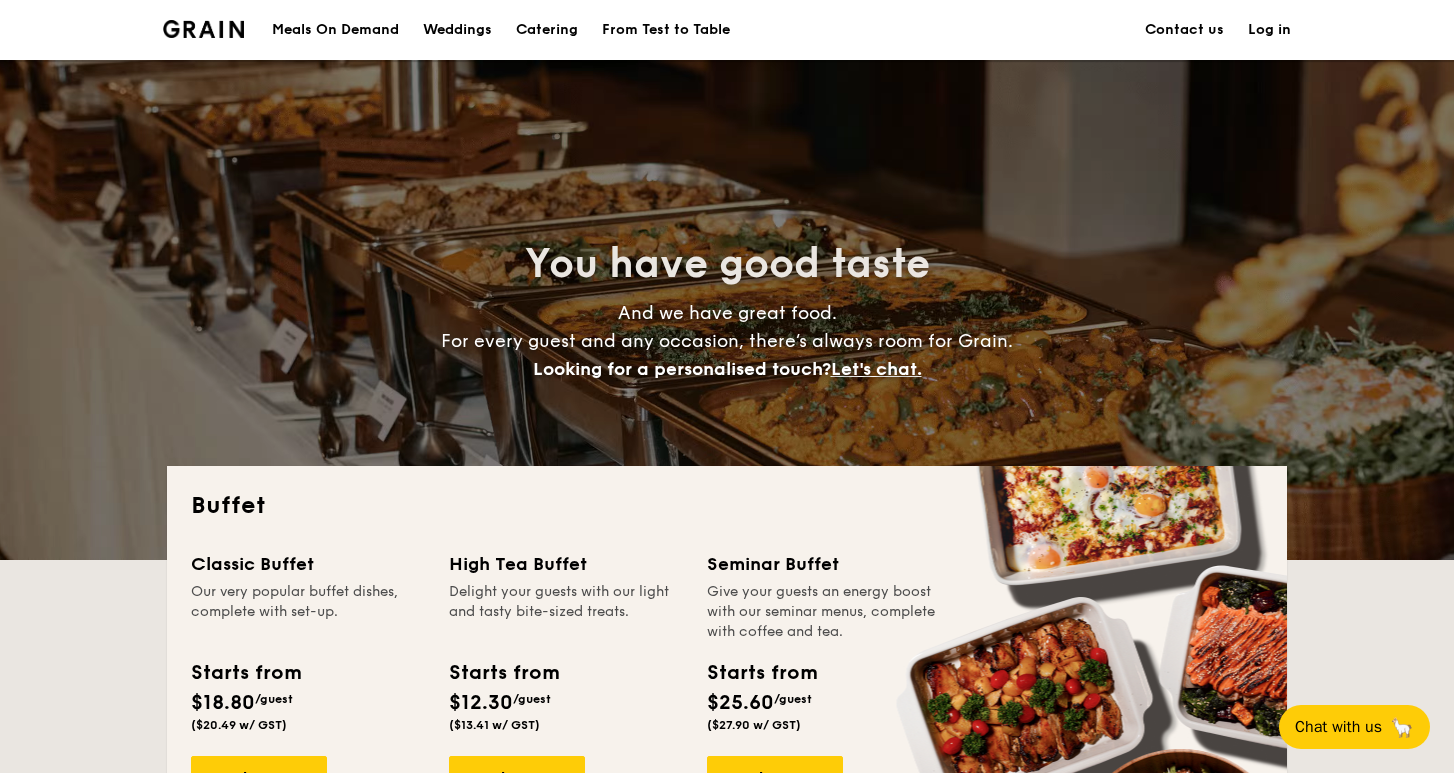 click on "From Test to Table" at bounding box center [666, 30] 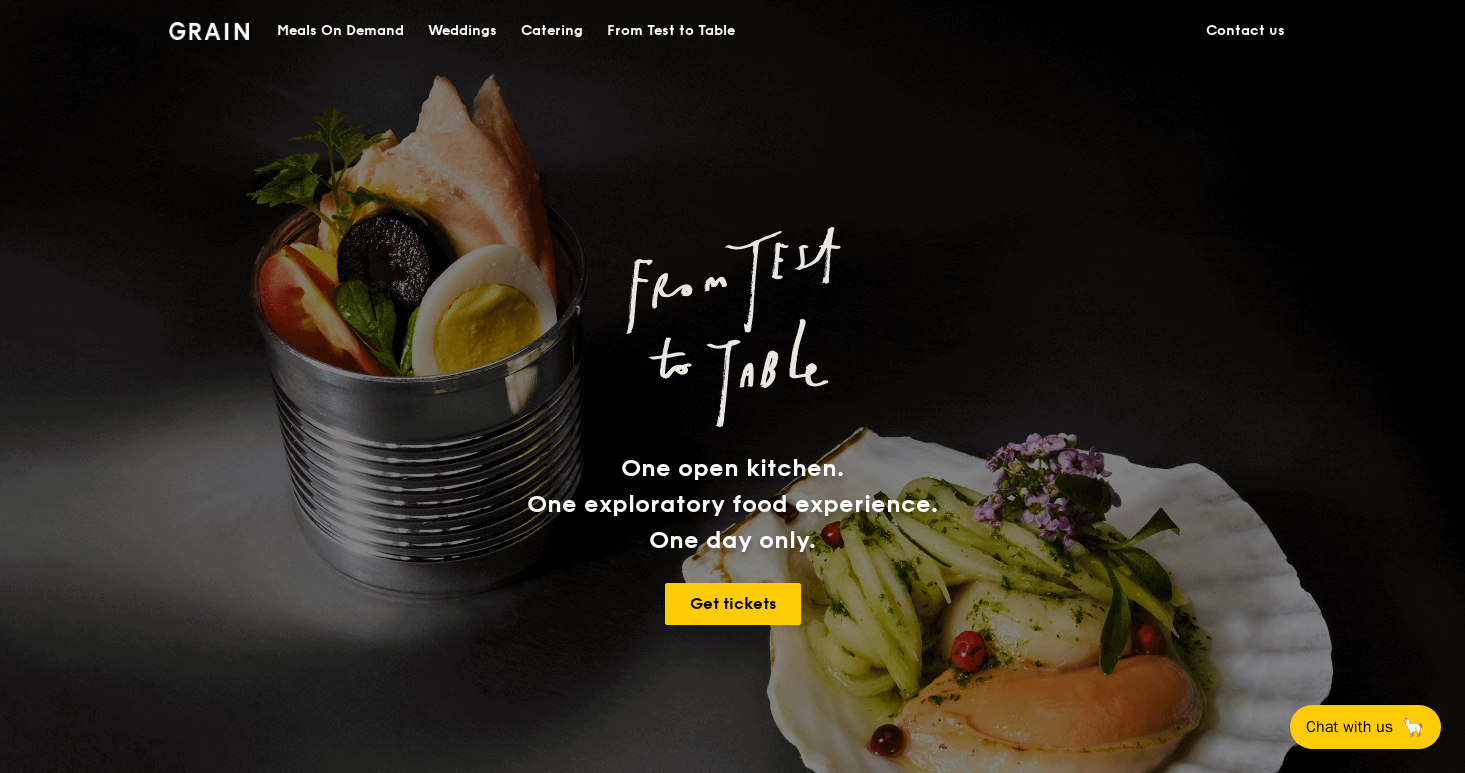 scroll, scrollTop: 0, scrollLeft: 0, axis: both 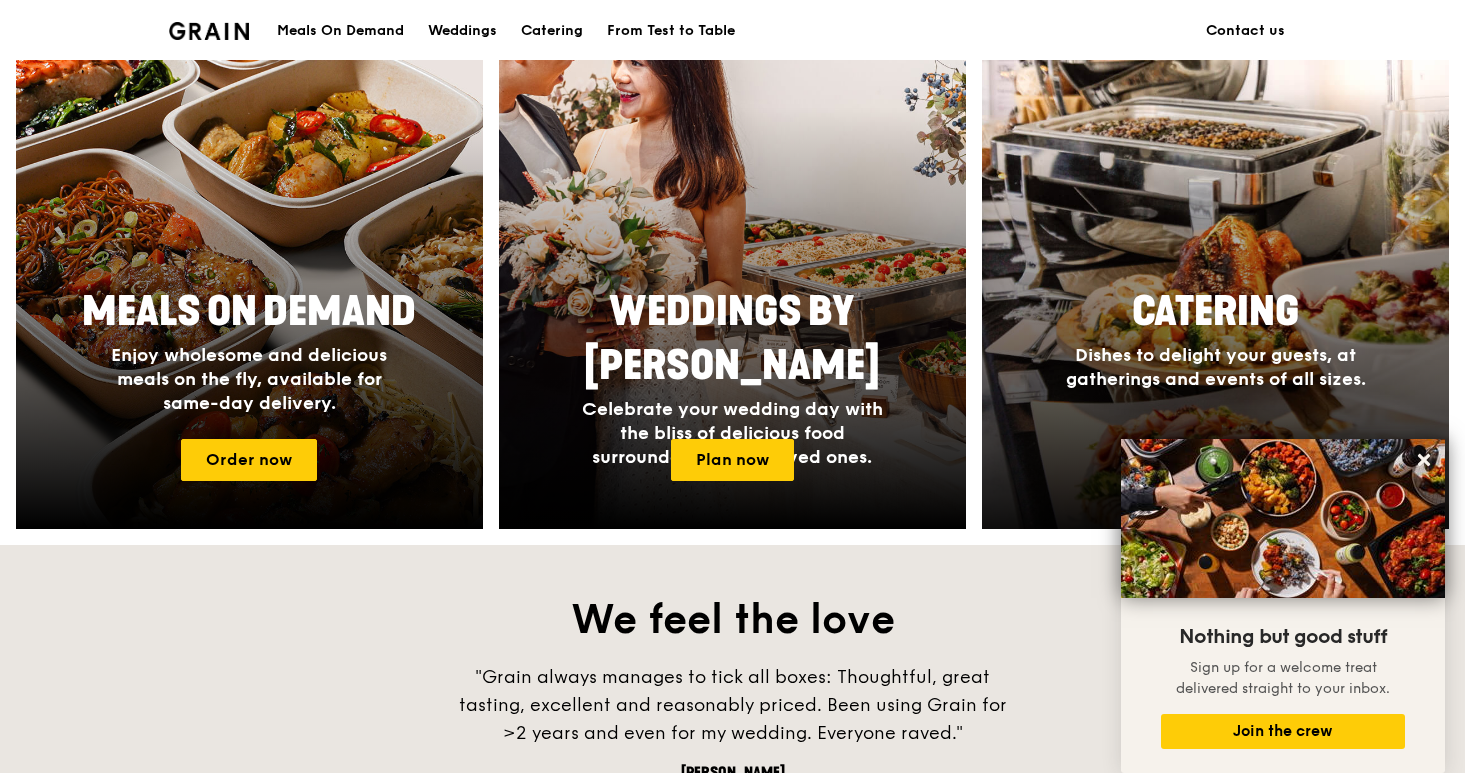 click at bounding box center [1216, 265] 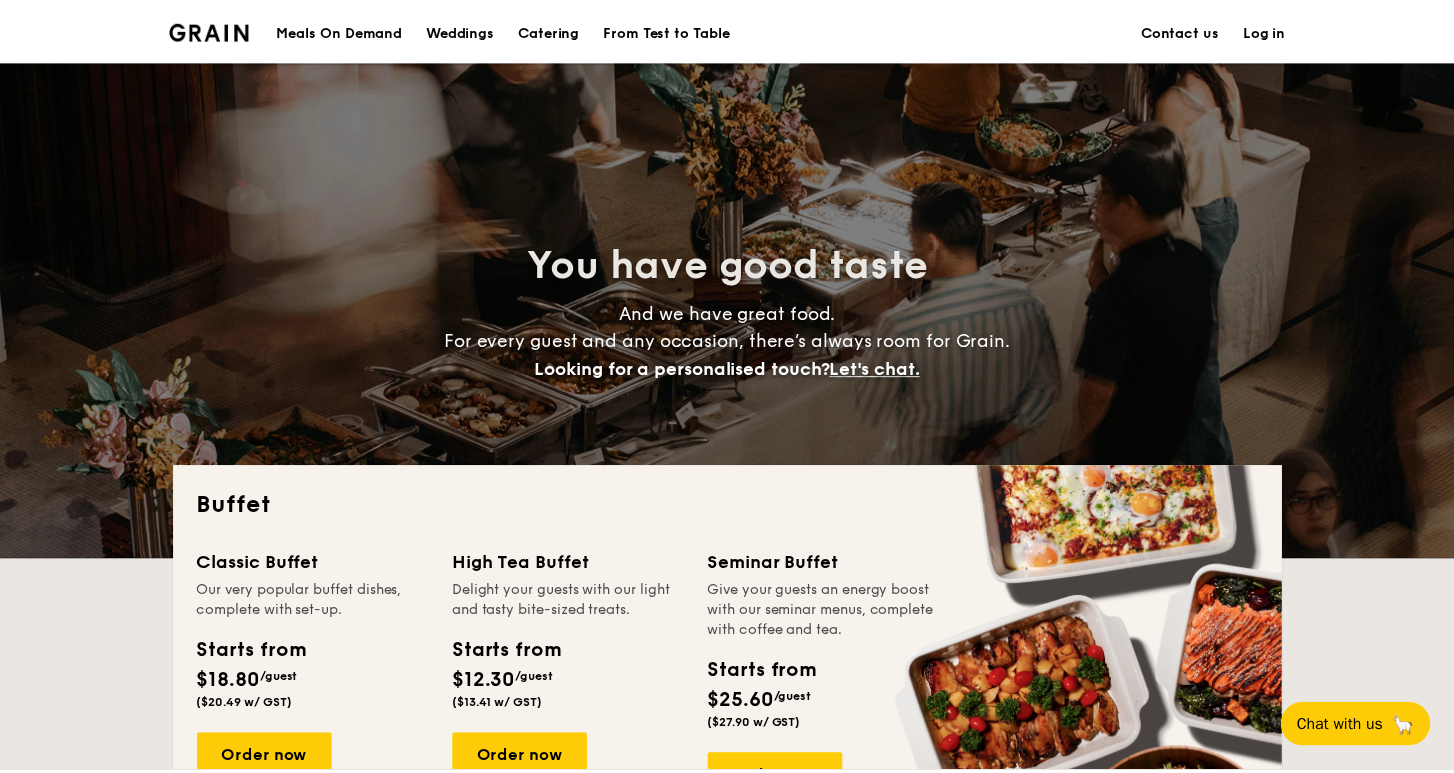 scroll, scrollTop: 0, scrollLeft: 0, axis: both 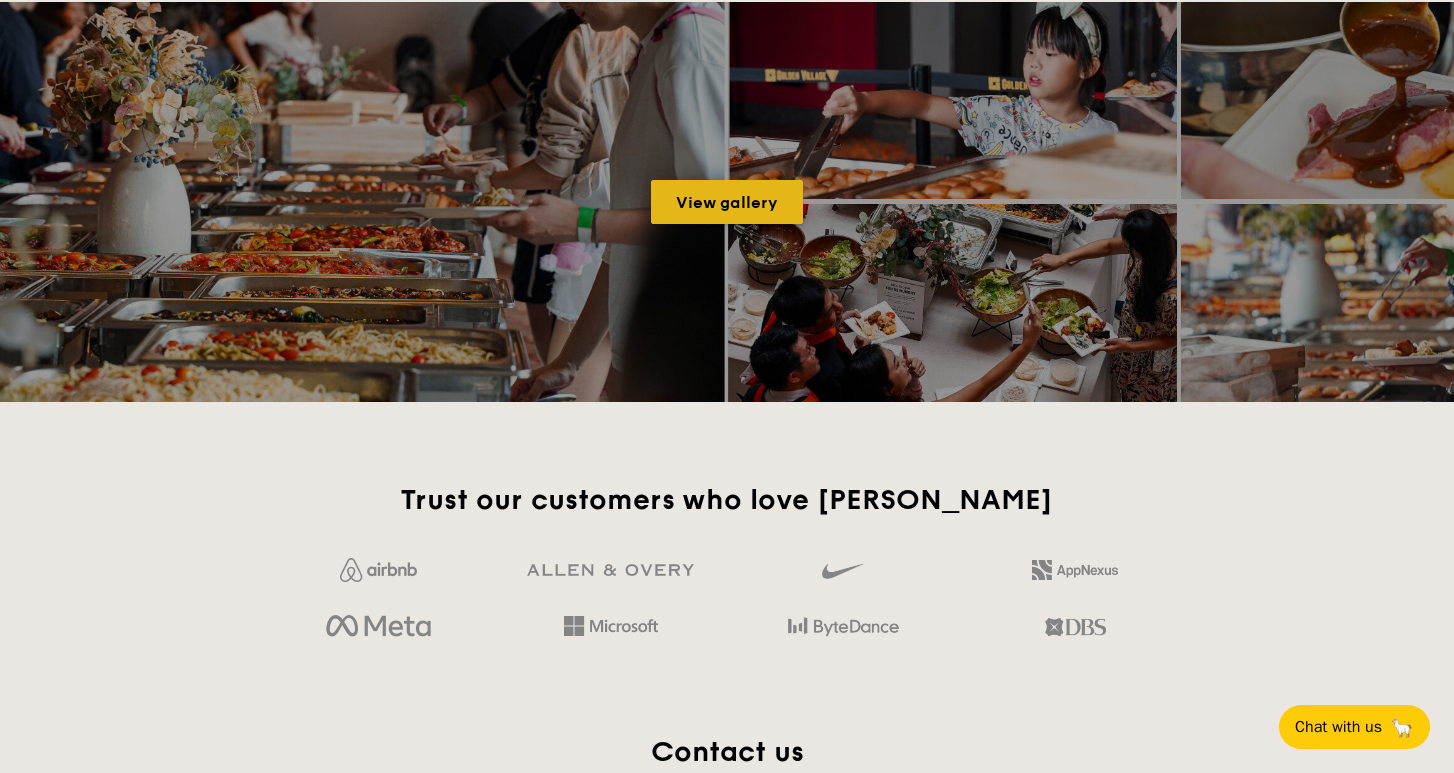 click on "View gallery" at bounding box center (727, 202) 